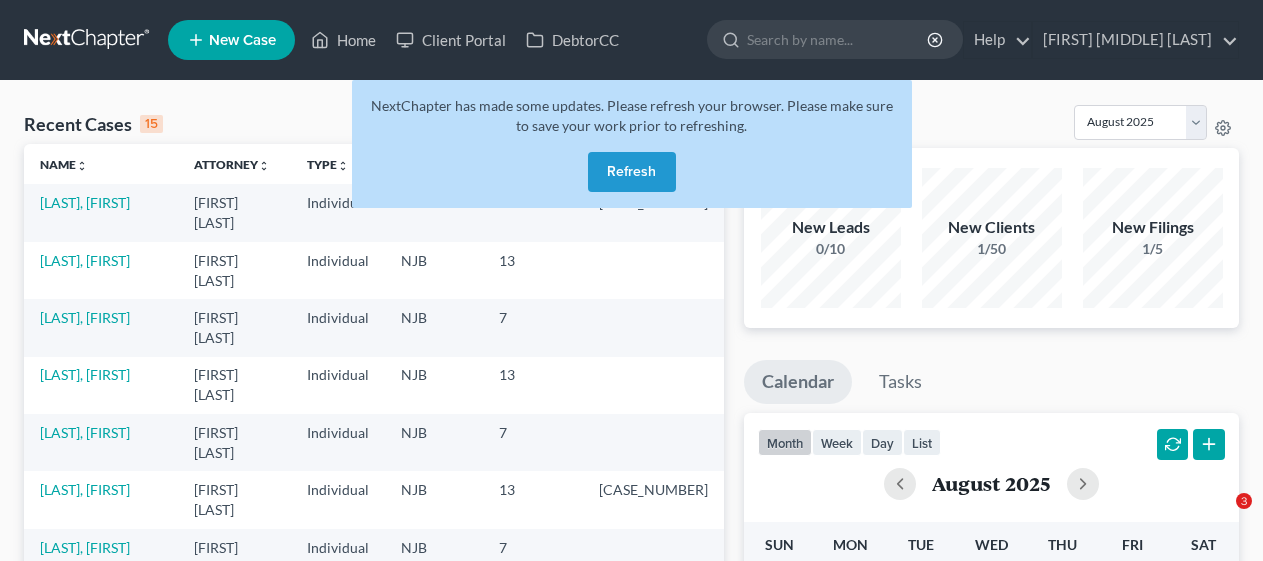 scroll, scrollTop: 0, scrollLeft: 0, axis: both 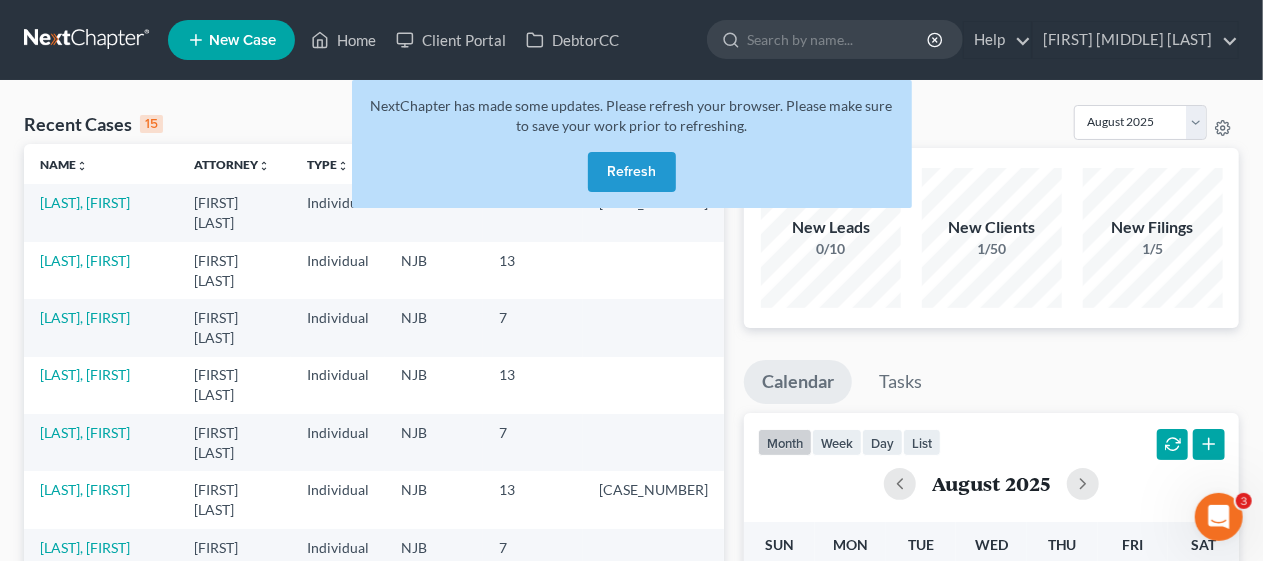click on "Refresh" at bounding box center (632, 172) 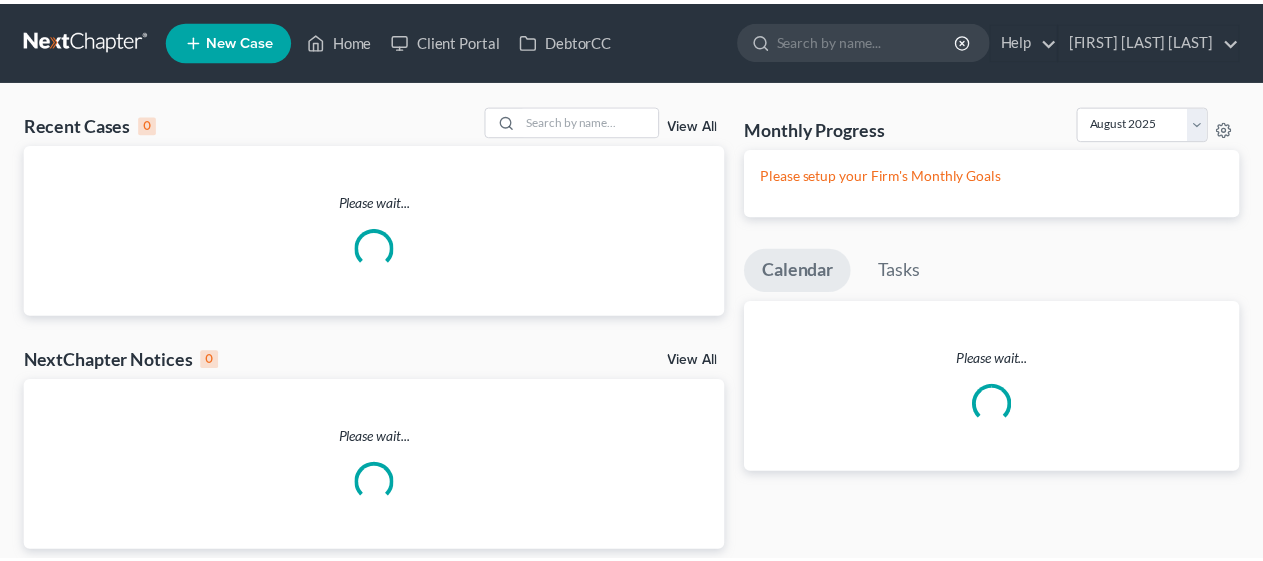 scroll, scrollTop: 0, scrollLeft: 0, axis: both 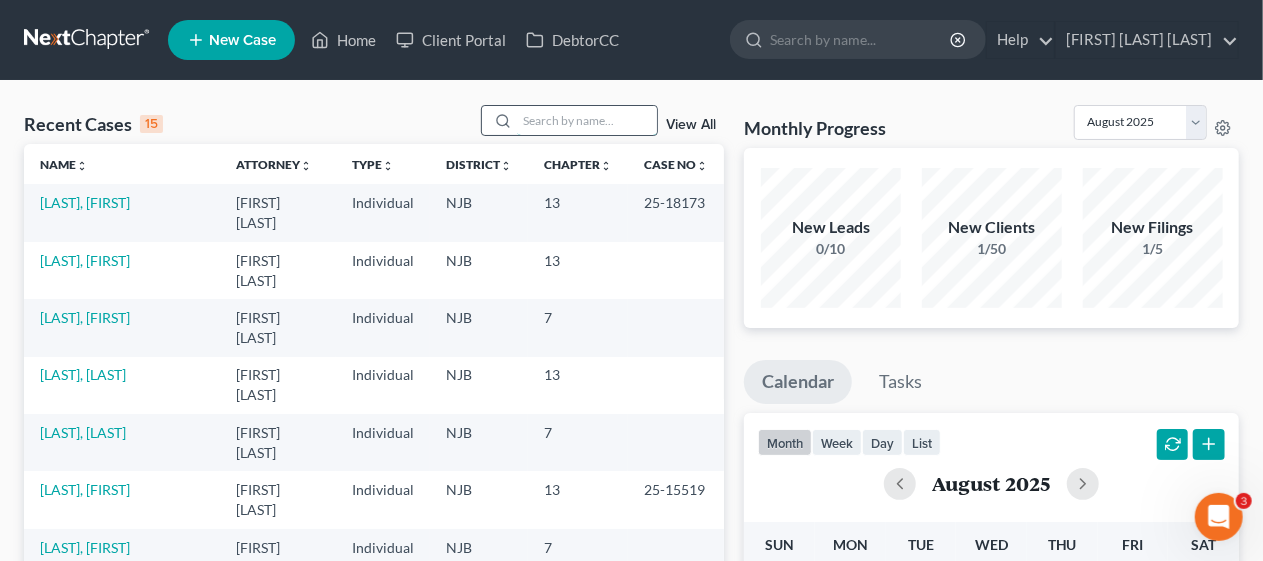 click at bounding box center [587, 120] 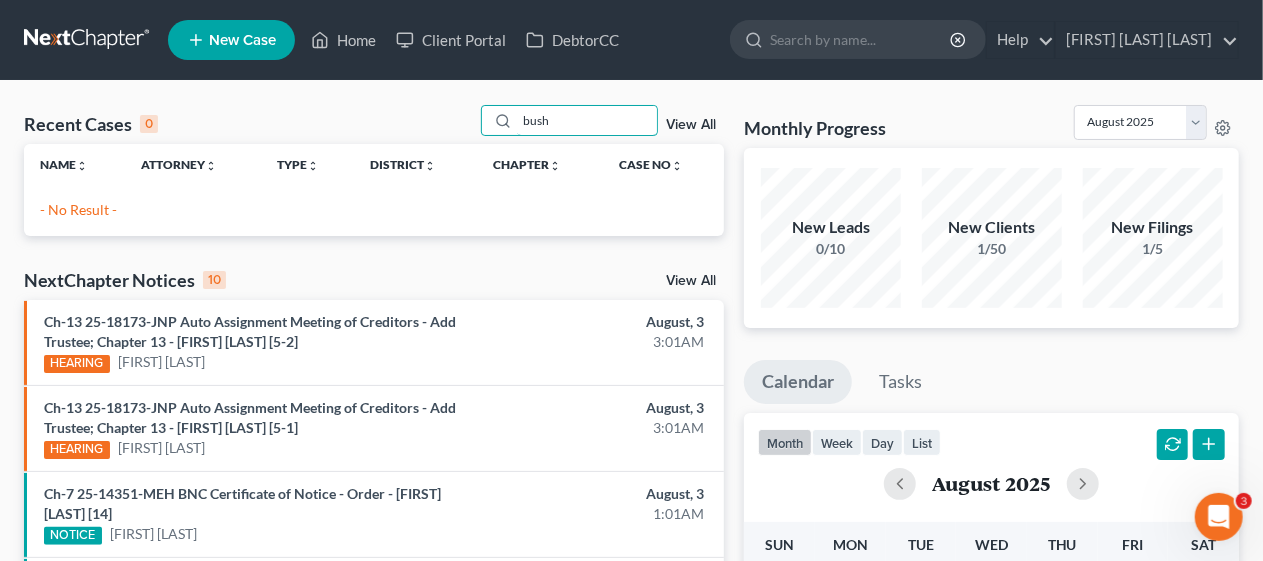 type on "bush" 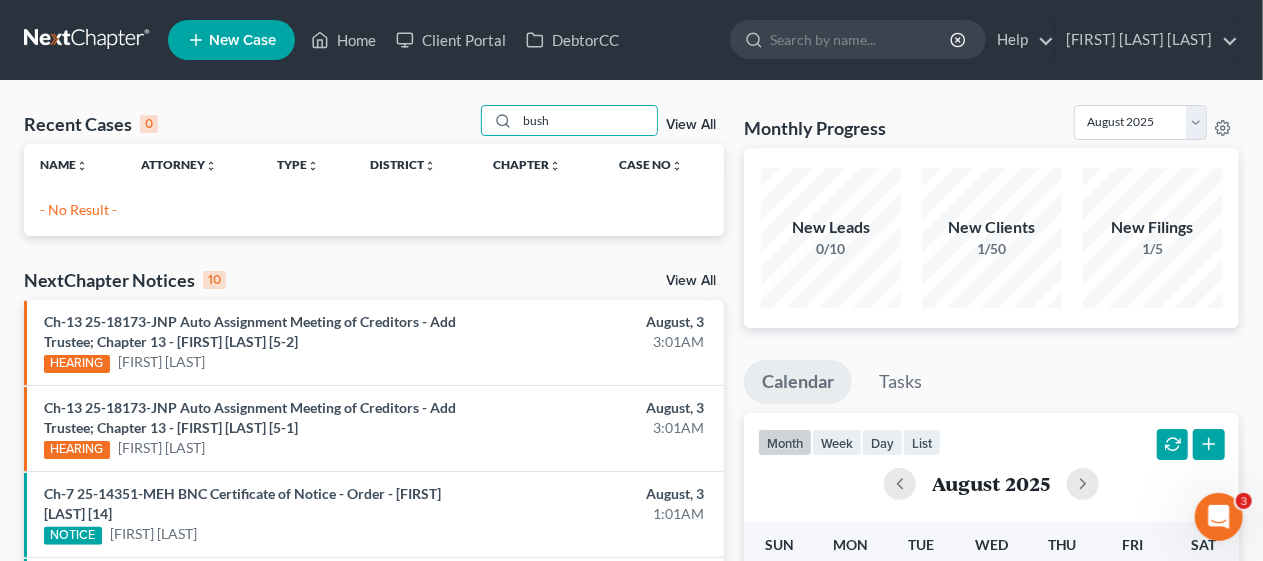 click on "Recent Cases 0         bush View All" at bounding box center [374, 124] 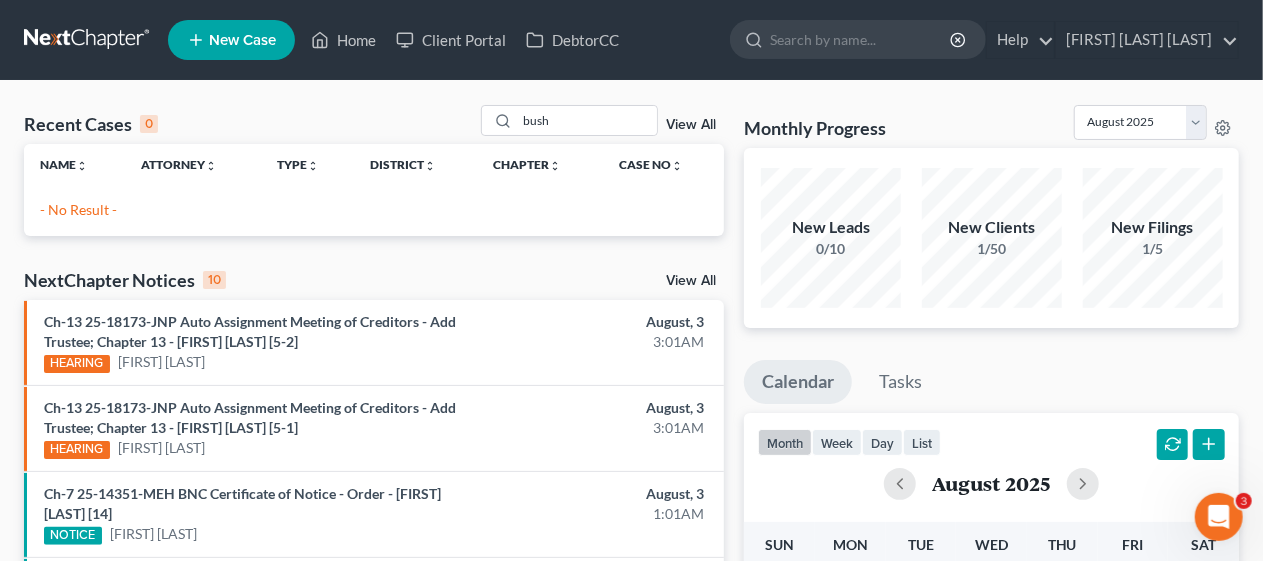 click on "New Case" at bounding box center (242, 40) 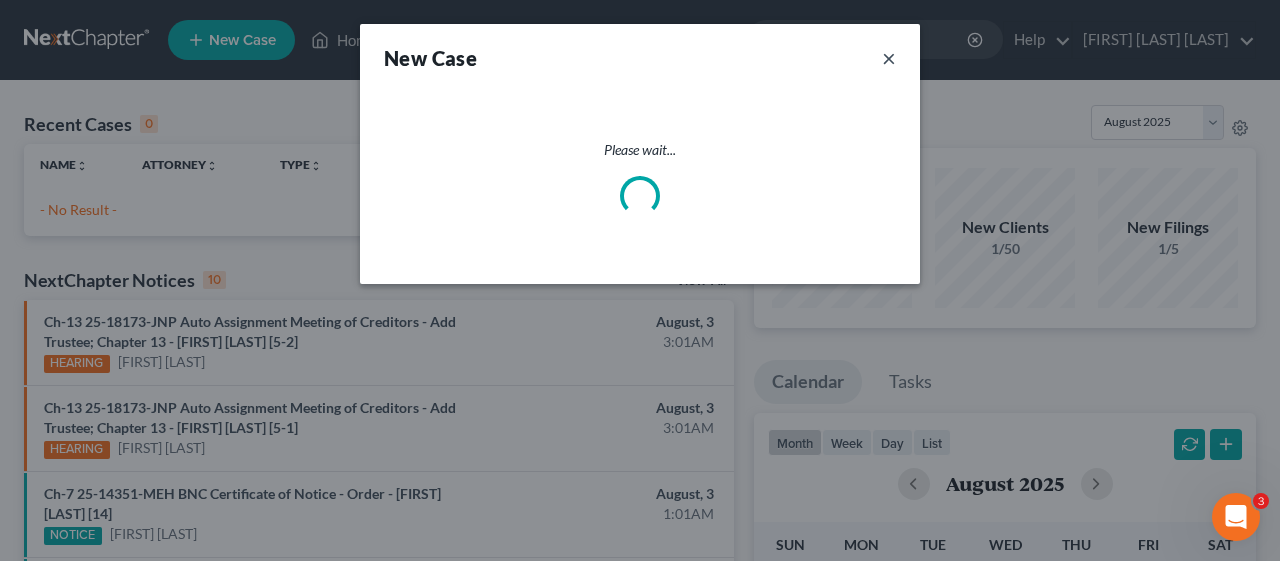 click on "×" at bounding box center (889, 58) 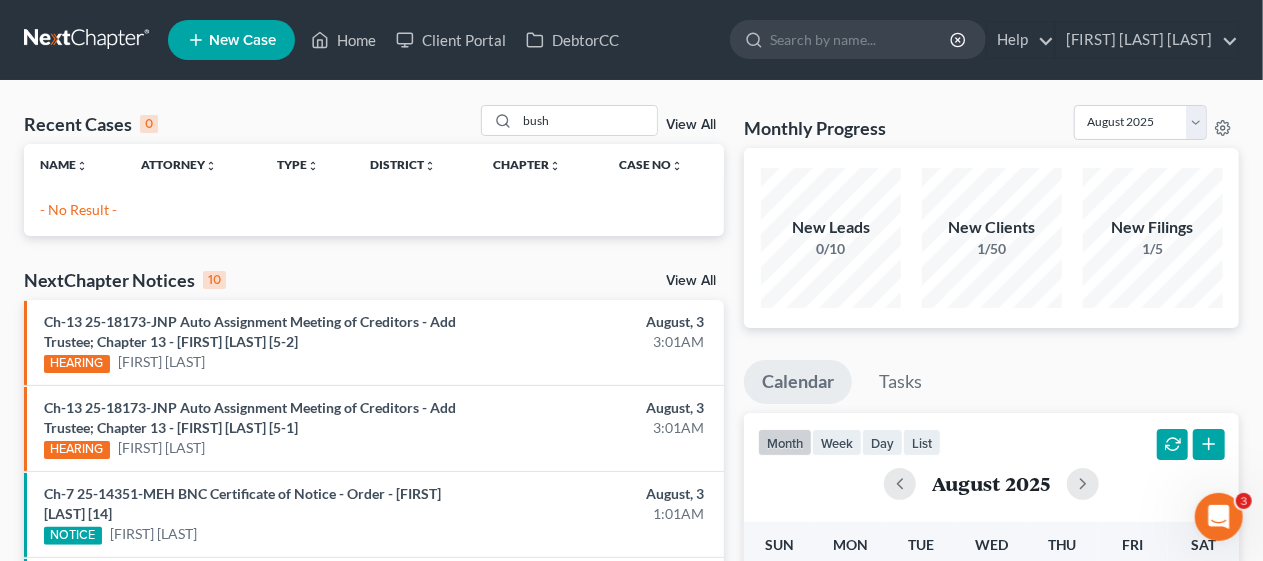 click on "New Case" at bounding box center [242, 40] 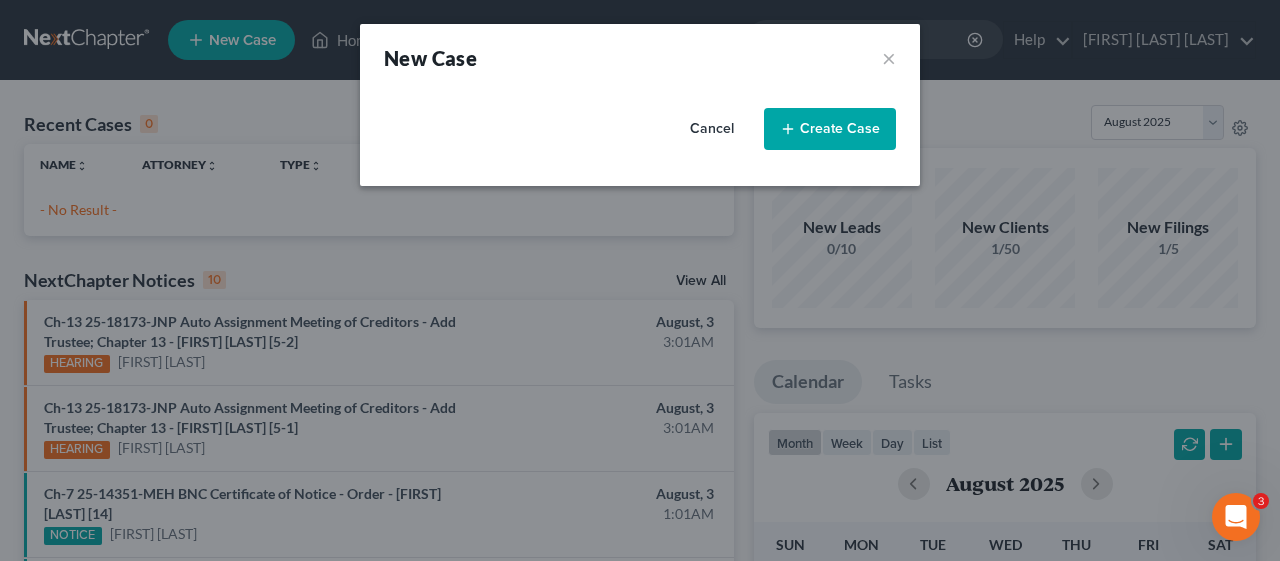 select on "51" 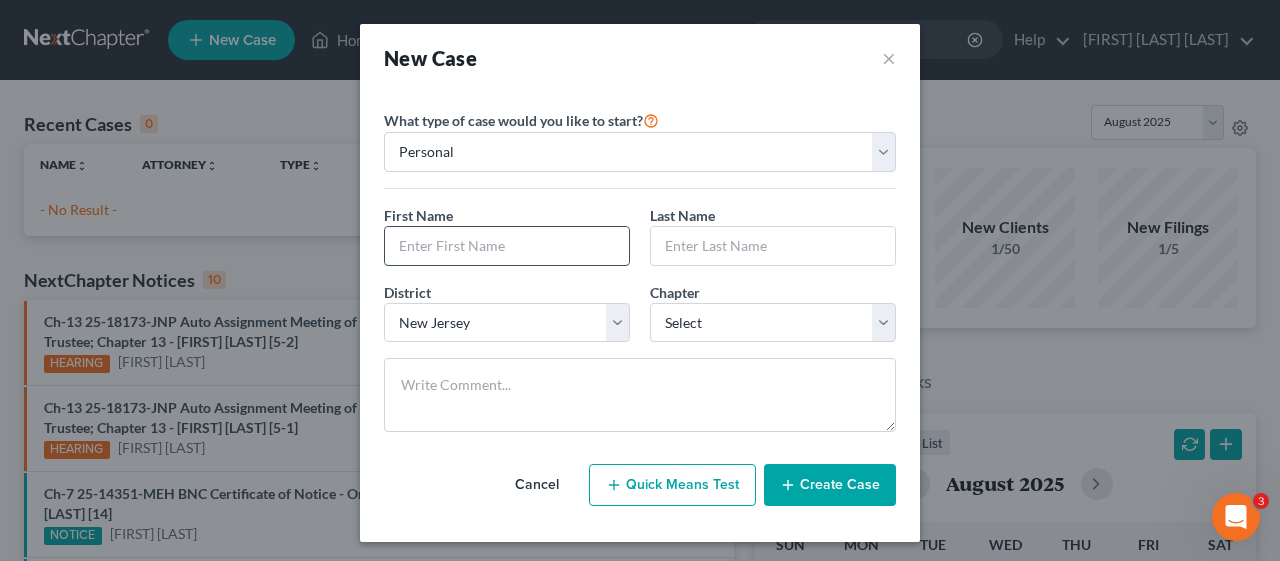 click at bounding box center [507, 246] 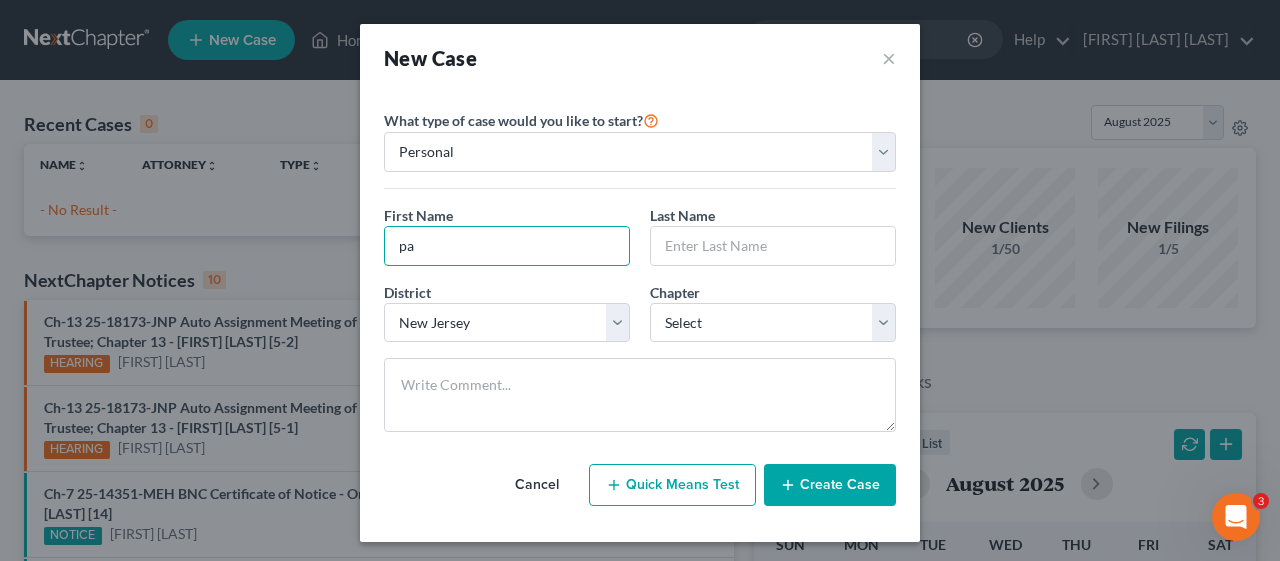 type on "p" 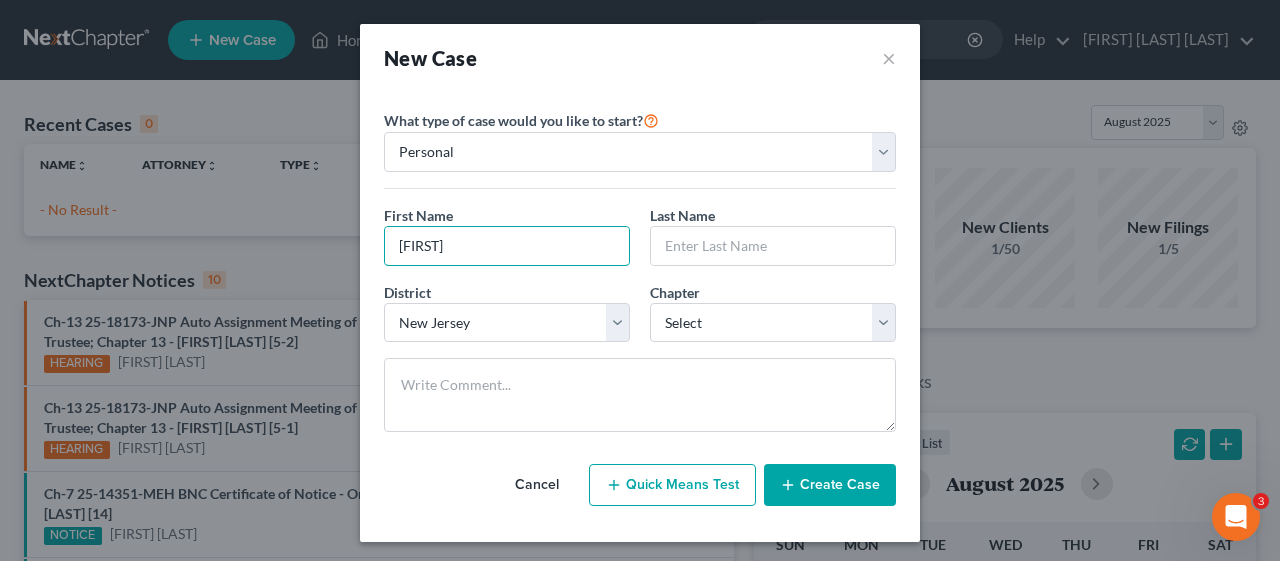 type on "[FIRST]" 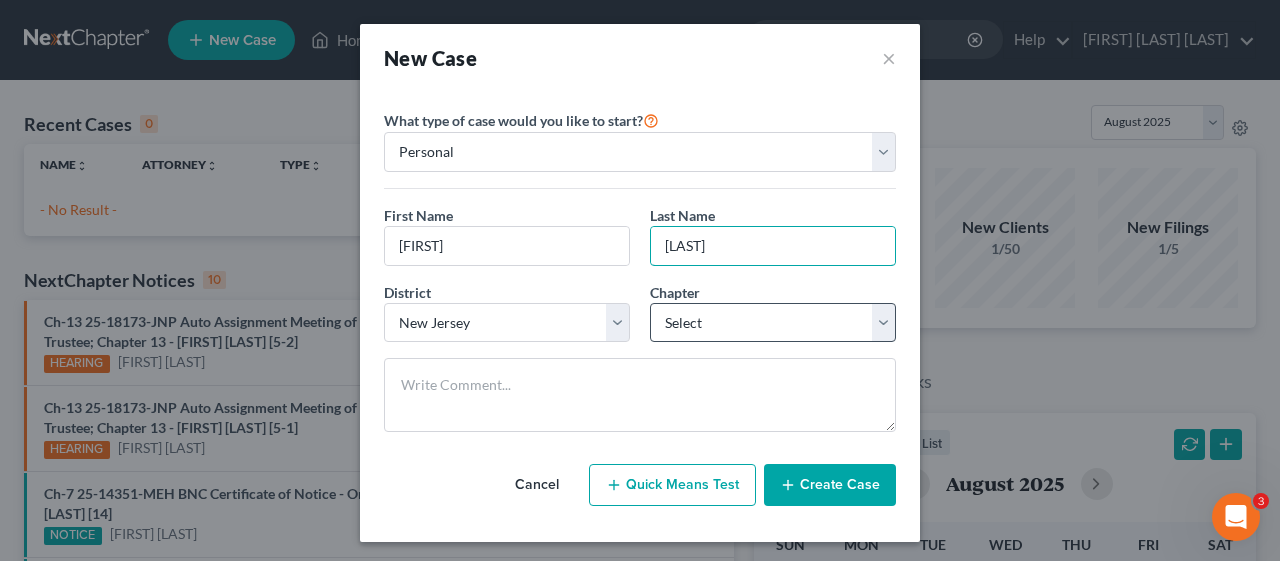 type on "[LAST]" 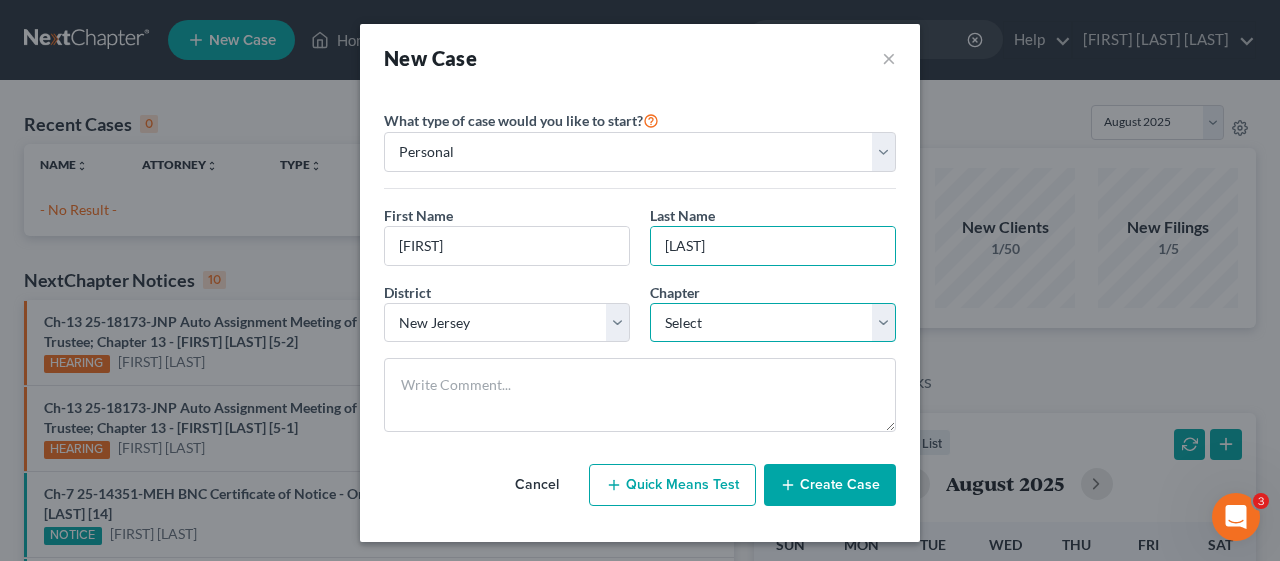 click on "Select 7 11 12 13" at bounding box center [773, 323] 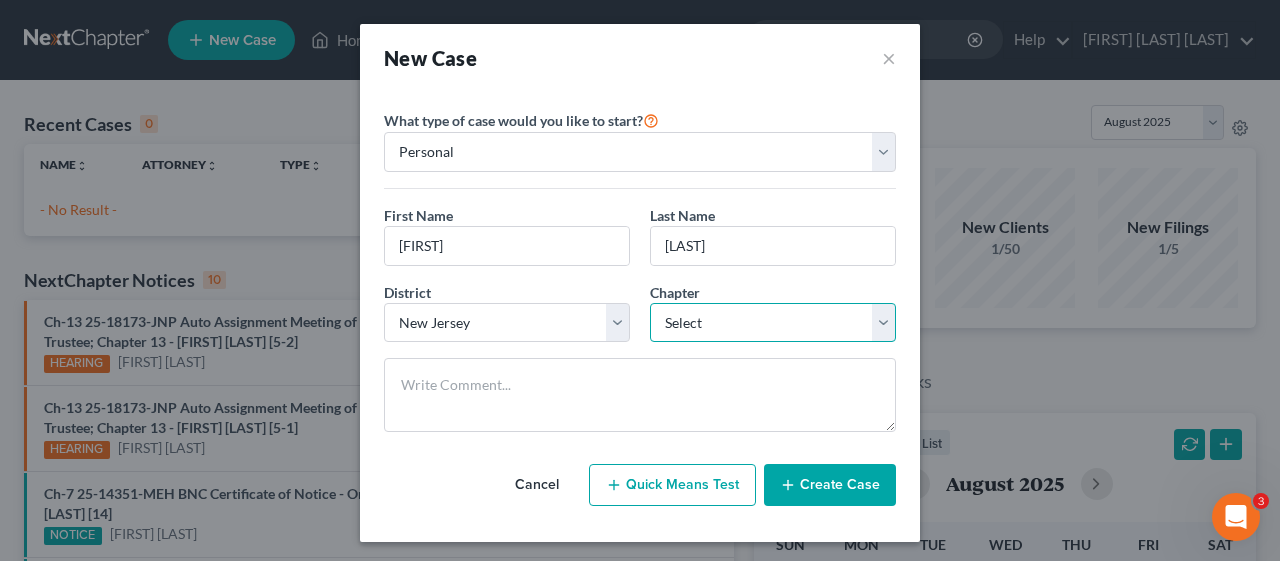 select on "3" 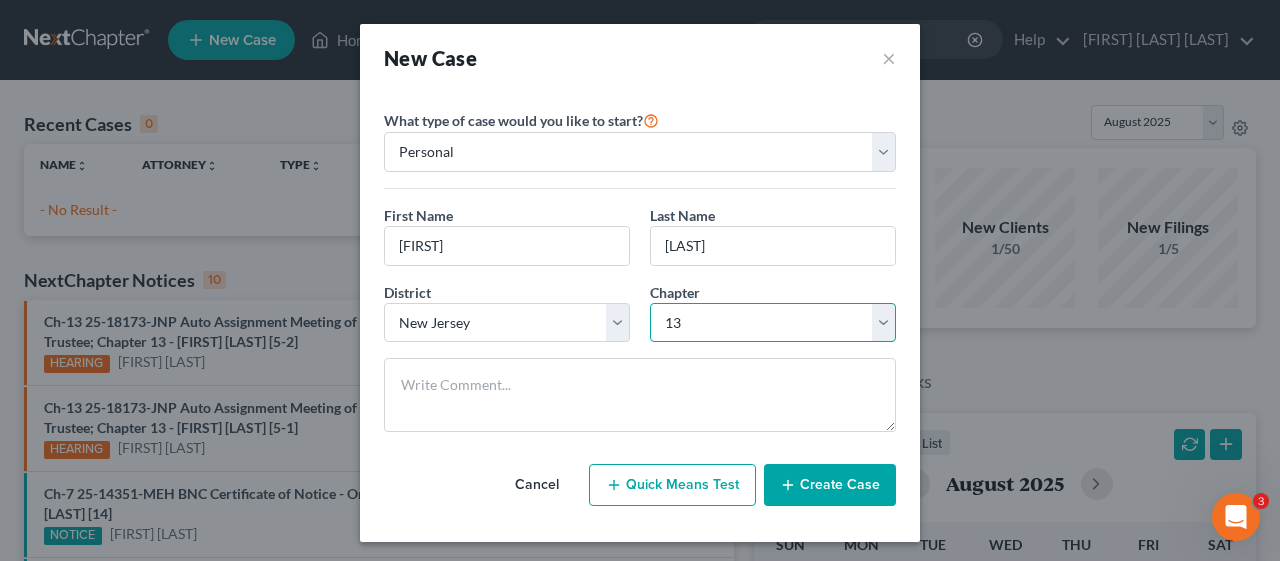 click on "Select 7 11 12 13" at bounding box center (773, 323) 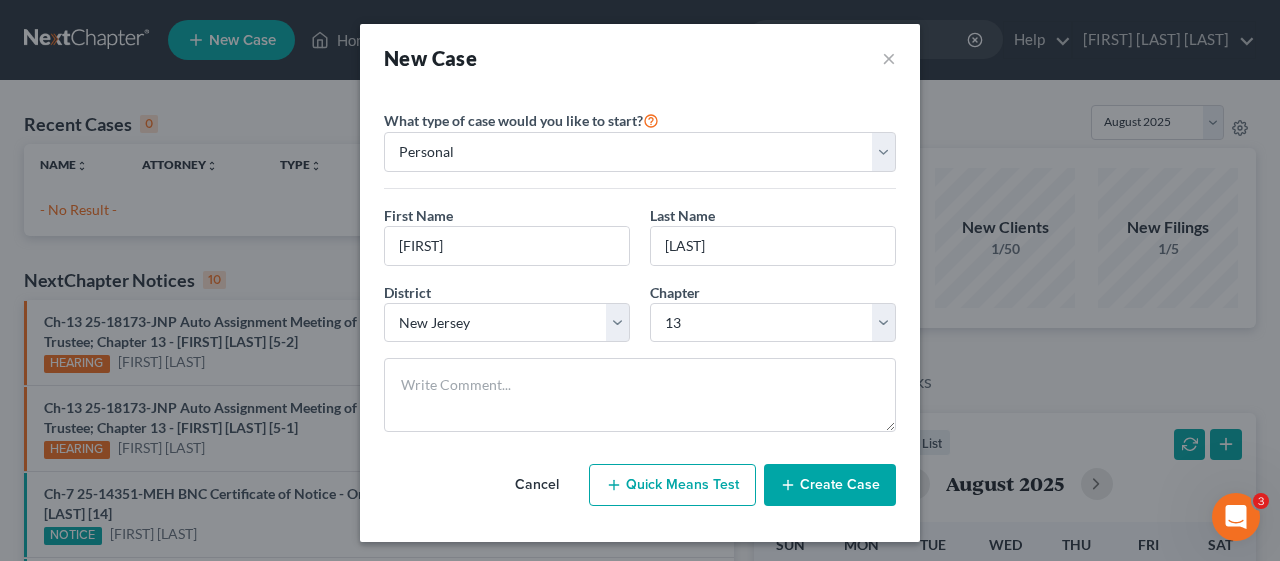 click on "Create Case" at bounding box center (830, 485) 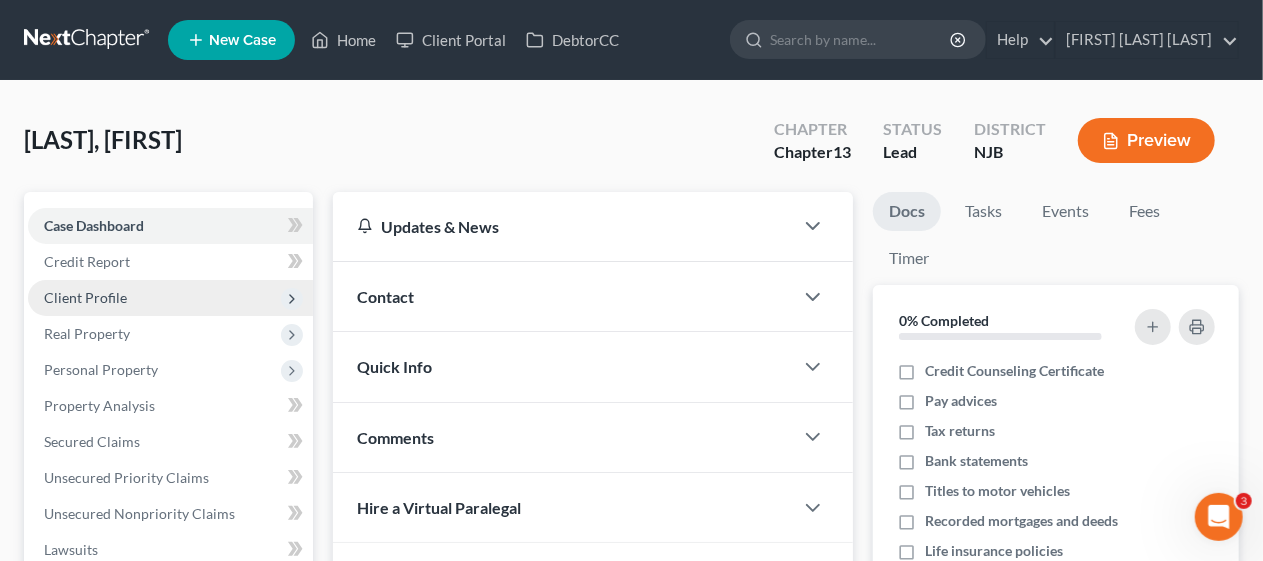 click on "Client Profile" at bounding box center (170, 298) 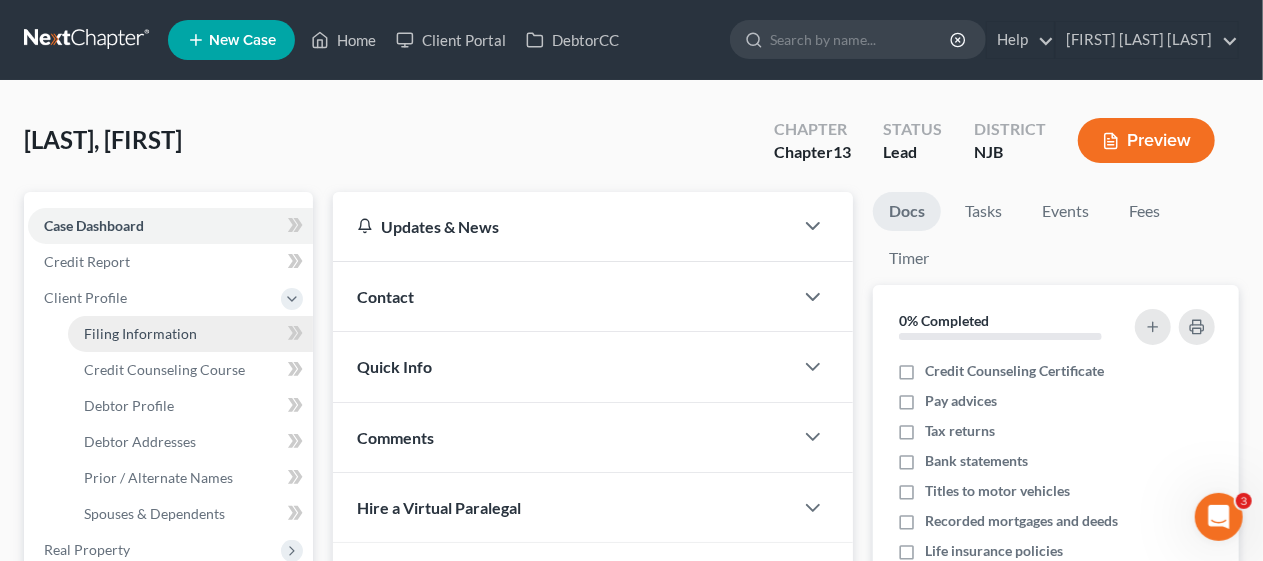 click on "Filing Information" at bounding box center [190, 334] 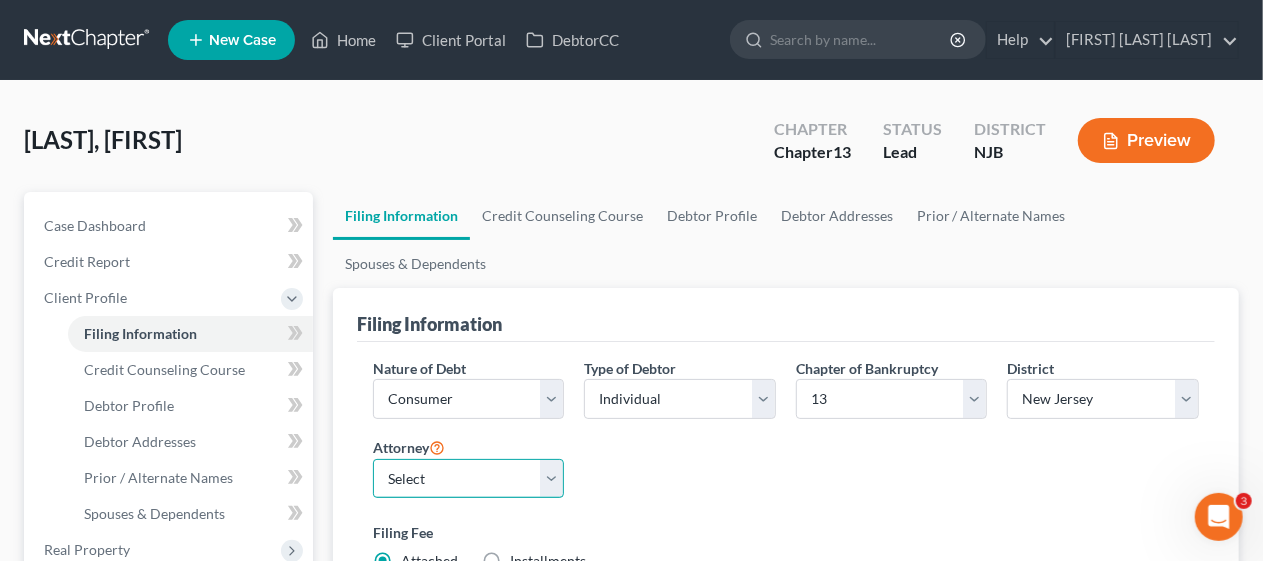 click on "Select [FIRST] [LAST] - NJB" at bounding box center [469, 479] 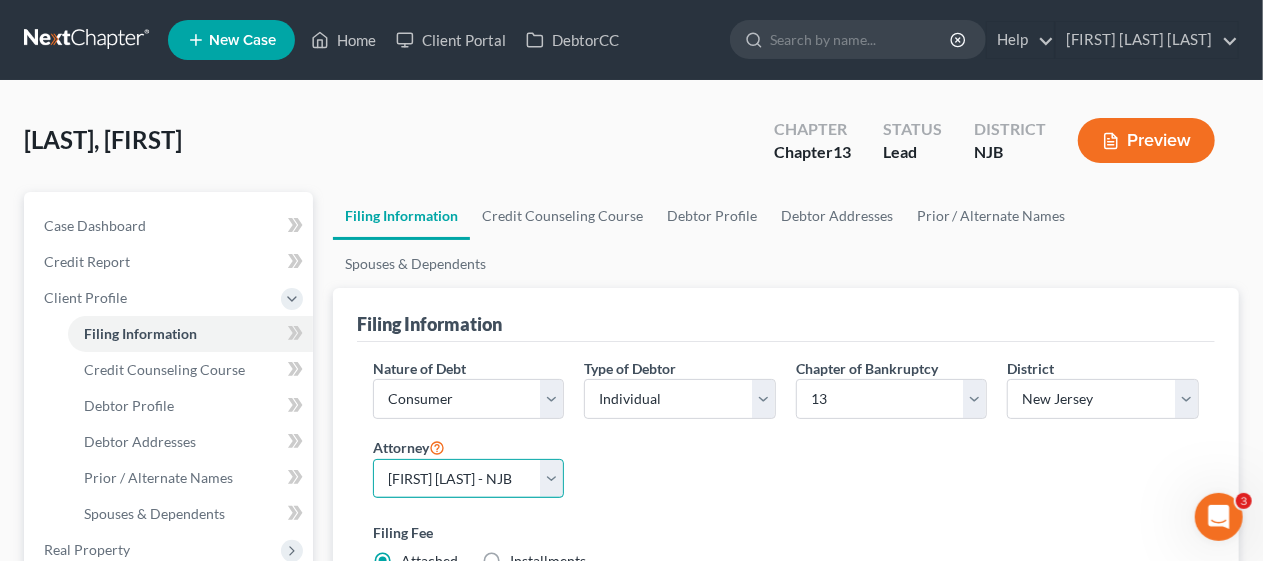 click on "Select [FIRST] [LAST] - NJB" at bounding box center (469, 479) 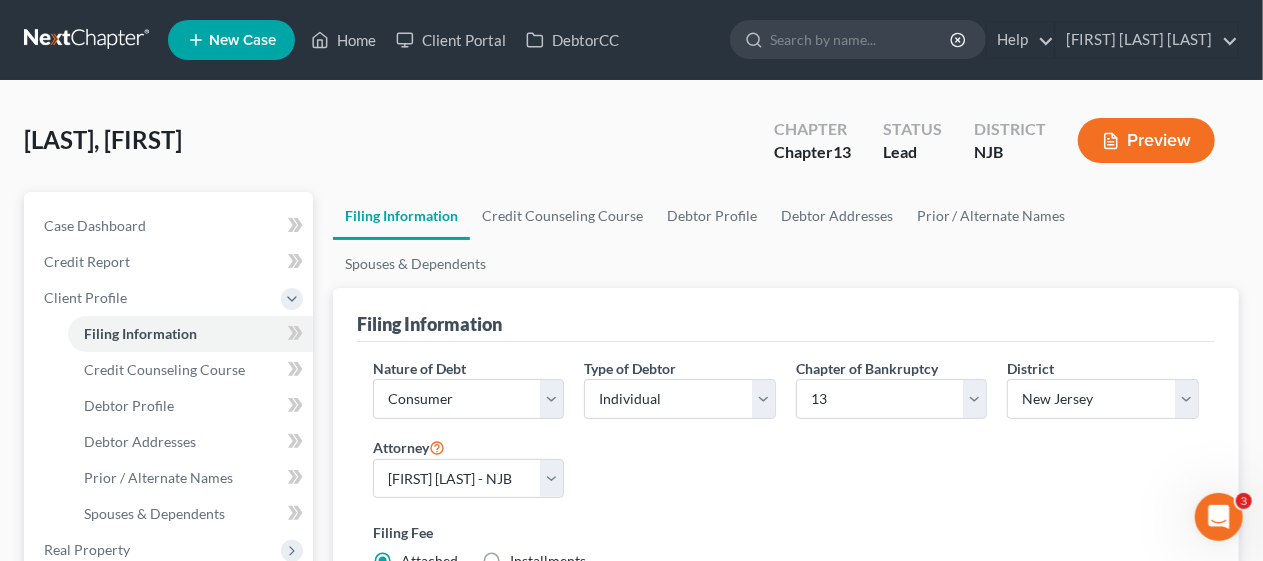 click on "Nature of Debt Select Business Consumer Other Nature of Business Select Clearing Bank Commodity Broker Health Care Business Other Railroad Single Asset Real Estate As Defined In 11 USC § 101(51B) Stockbroker Type of Debtor Select Individual Joint Chapter of Bankruptcy Select 7 11 12 13 District Select Alabama - Middle Alabama - Northern Alabama - Southern Alaska Arizona Arkansas - Eastern Arkansas - Western California - Central California - Eastern California - Northern California - Southern Colorado Connecticut Delaware District of Columbia Florida - Middle Florida - Northern Florida - Southern Georgia - Middle Georgia - Northern Georgia - Southern Guam Hawaii Idaho Illinois - Central Illinois - Northern Illinois - Southern Indiana - Northern Indiana - Southern Iowa - Northern Iowa - Southern Kansas Kentucky - Eastern Kentucky - Western Louisiana - Eastern Louisiana - Middle Louisiana - Western Maine Maryland Massachusetts Michigan - Eastern Michigan - Western Minnesota Mississippi - Northern Montana Nevada" at bounding box center (786, 473) 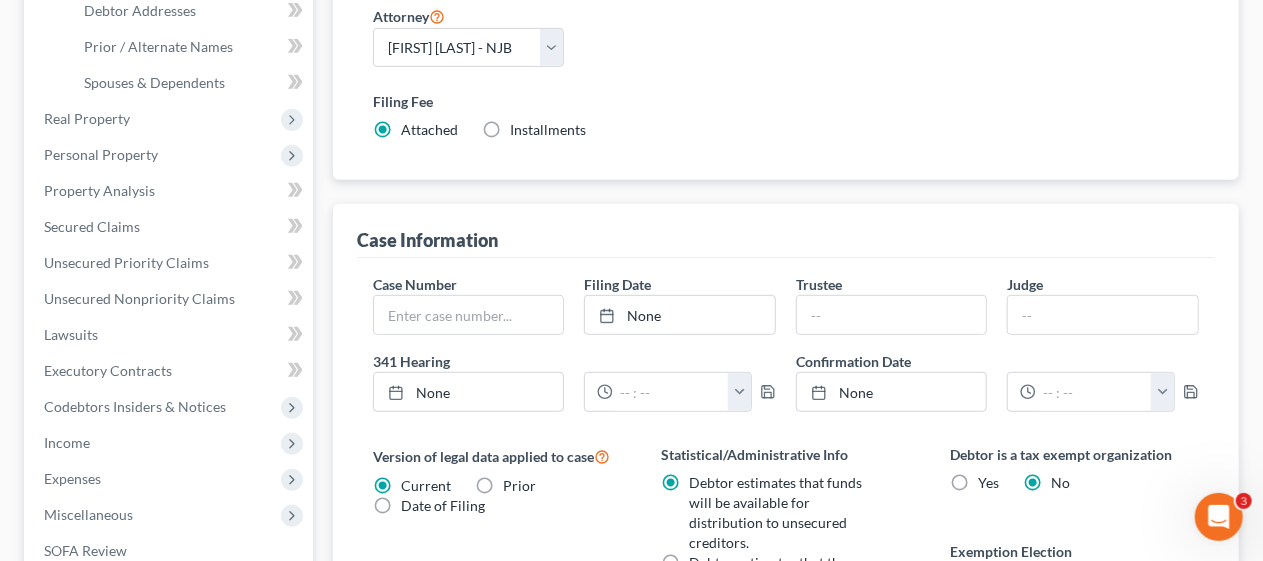 scroll, scrollTop: 400, scrollLeft: 0, axis: vertical 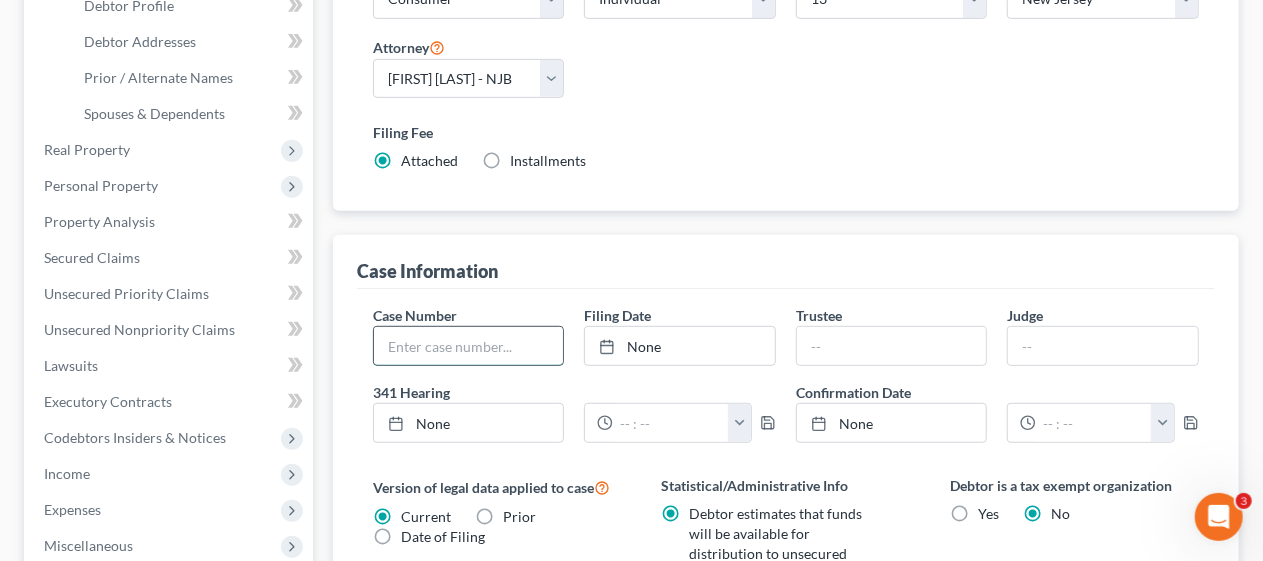 click at bounding box center (469, 346) 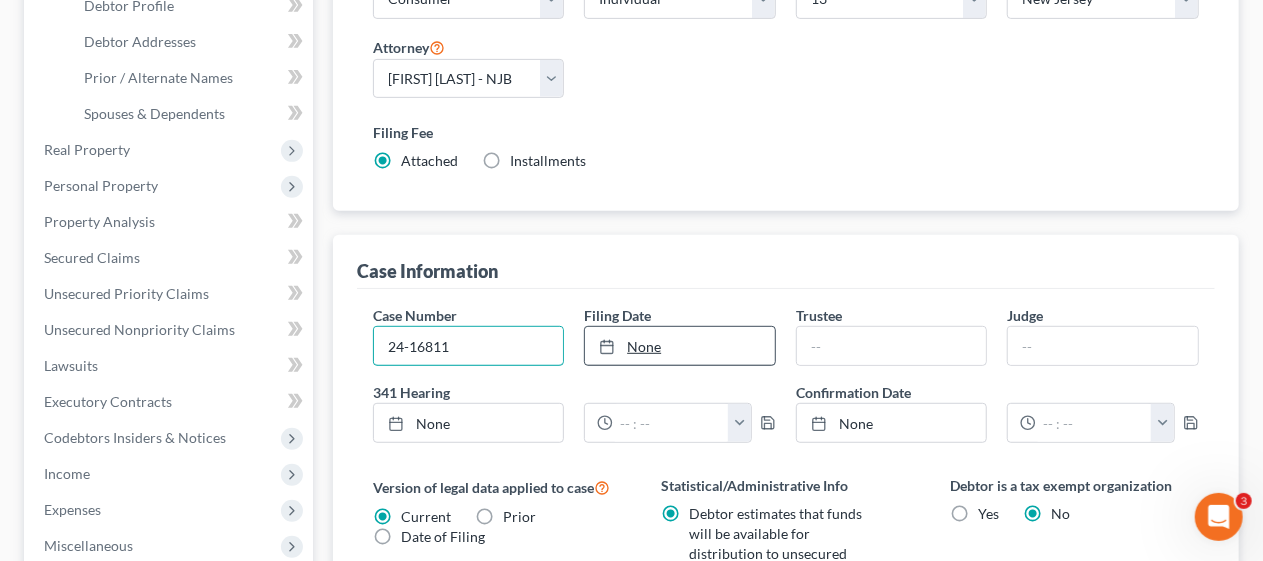 type on "24-16811" 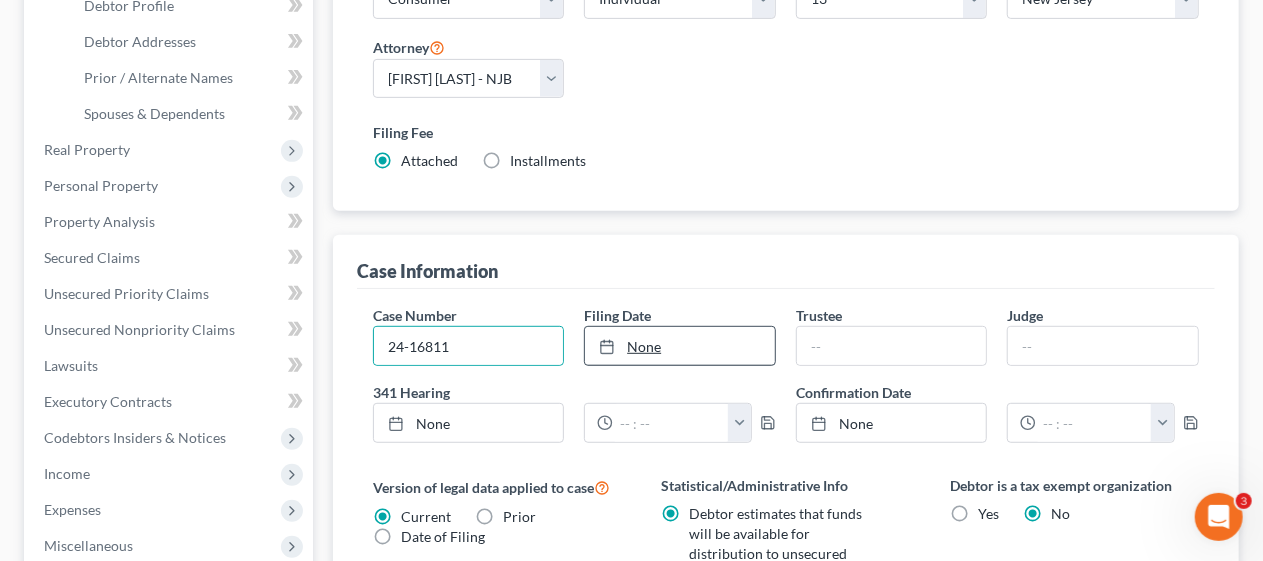 click on "None" at bounding box center [680, 346] 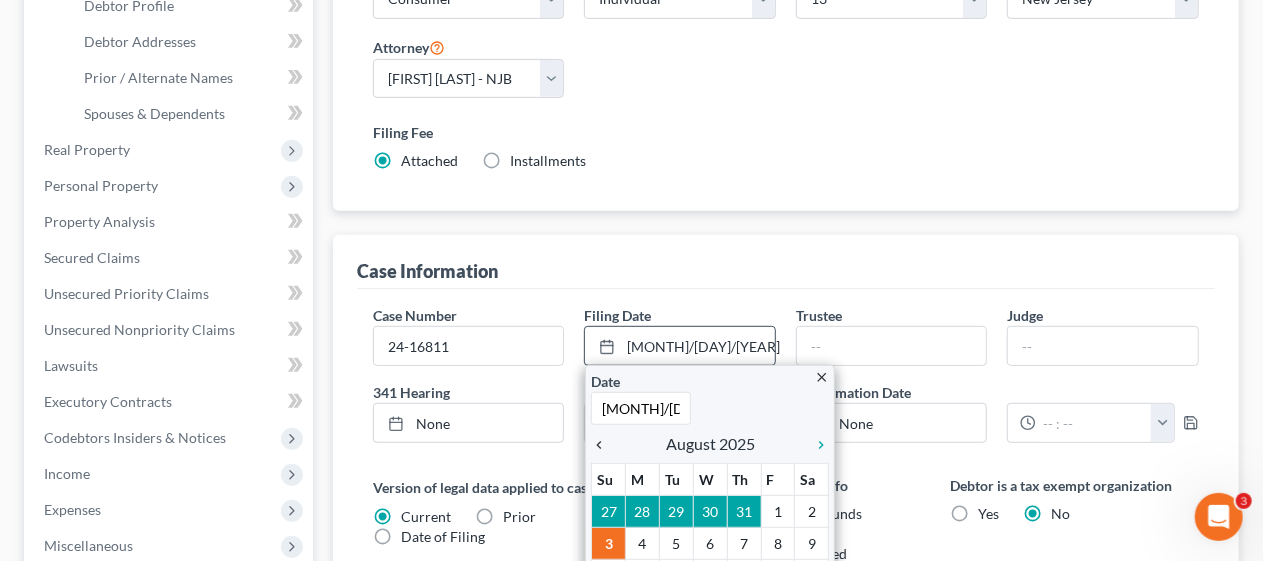 click on "chevron_left" at bounding box center (604, 445) 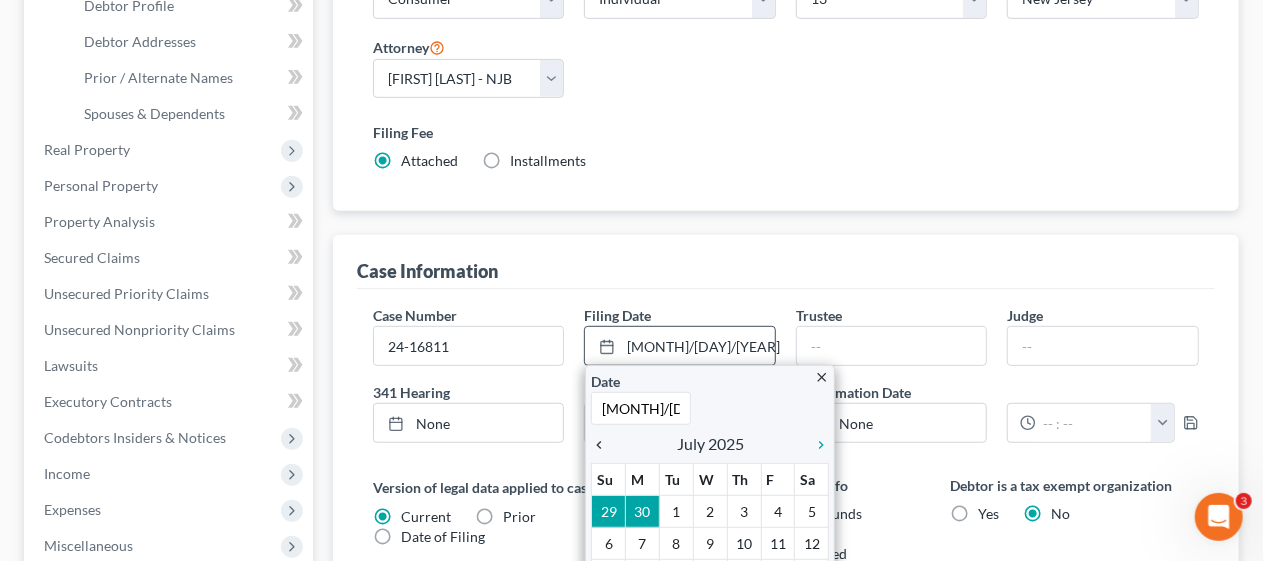 click on "chevron_left" at bounding box center (604, 445) 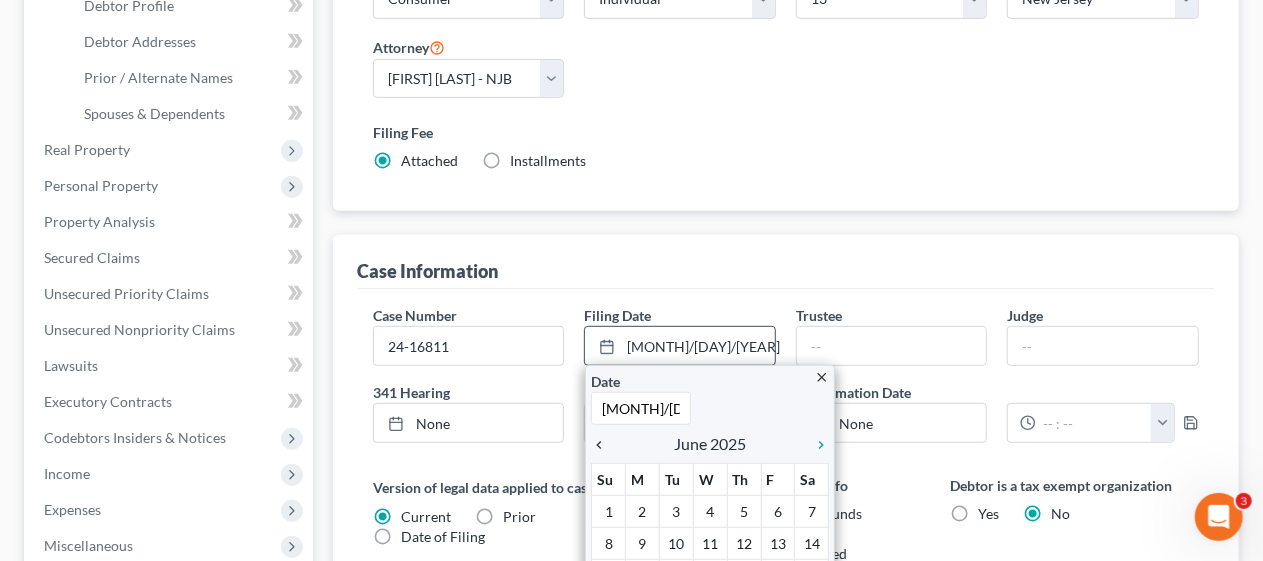click on "chevron_left" at bounding box center [604, 445] 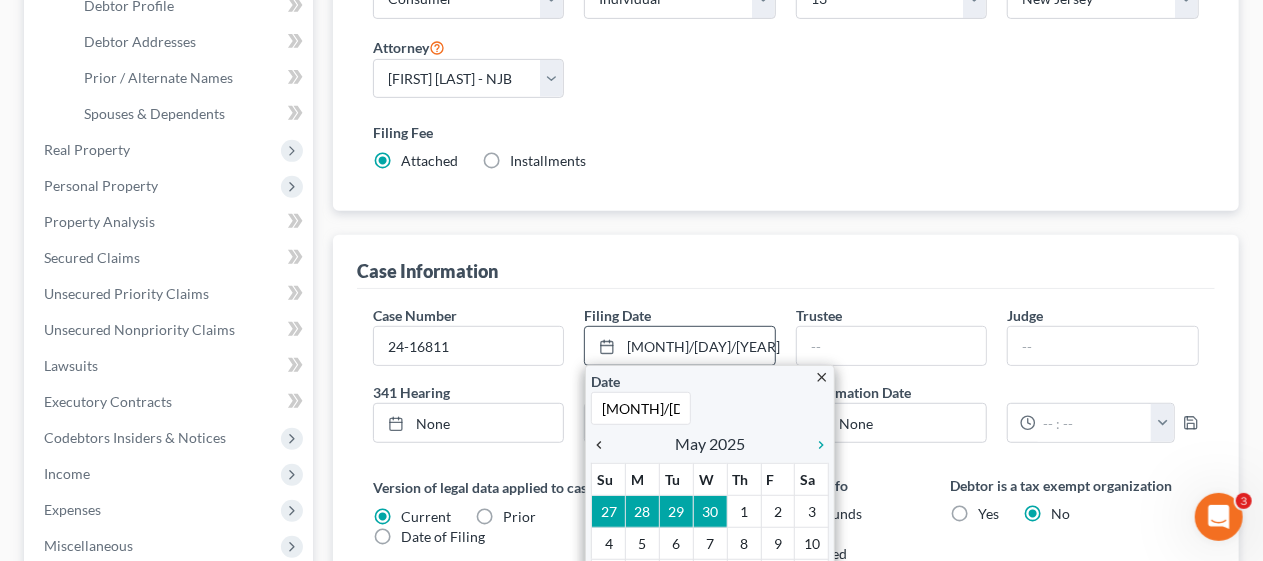 click on "chevron_left" at bounding box center [604, 445] 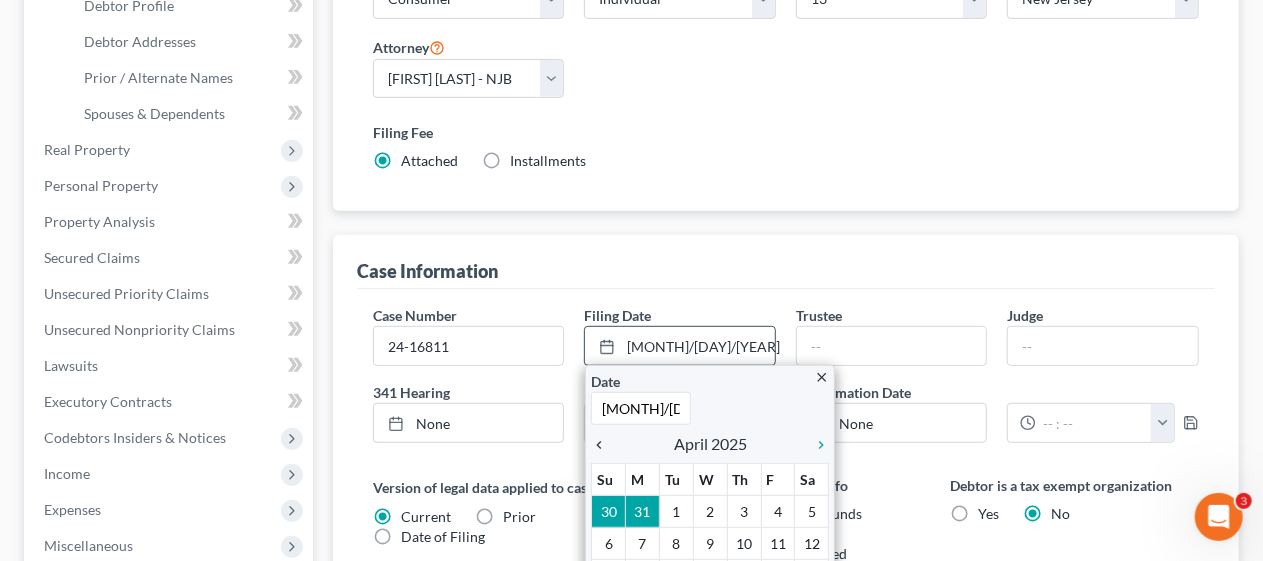 click on "chevron_left" at bounding box center (604, 445) 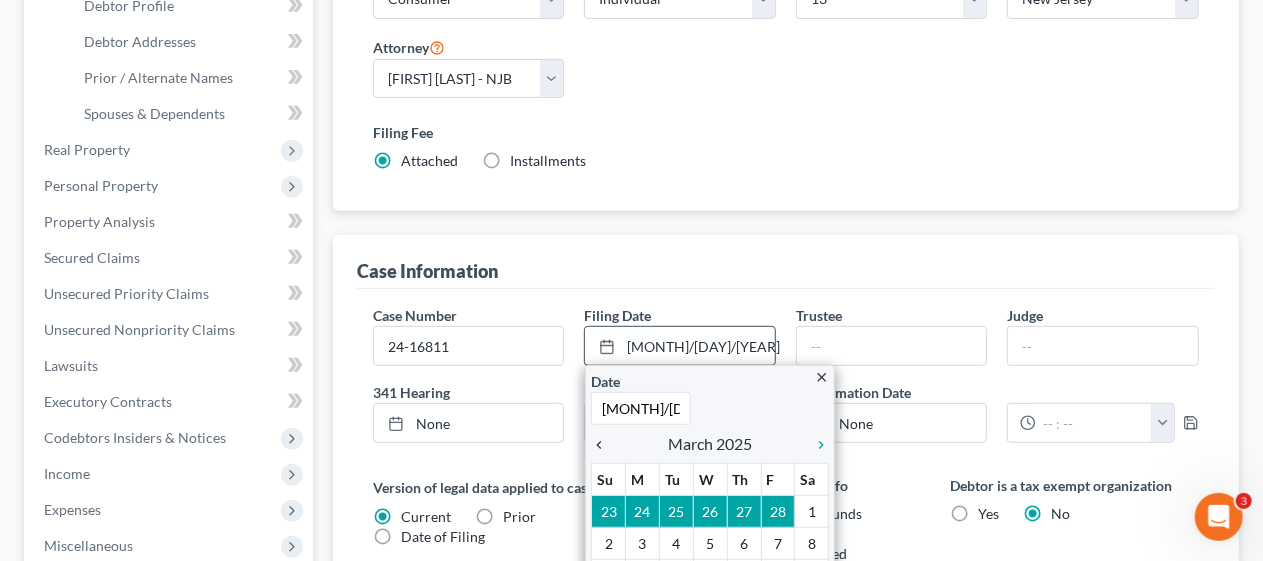click on "chevron_left" at bounding box center (604, 445) 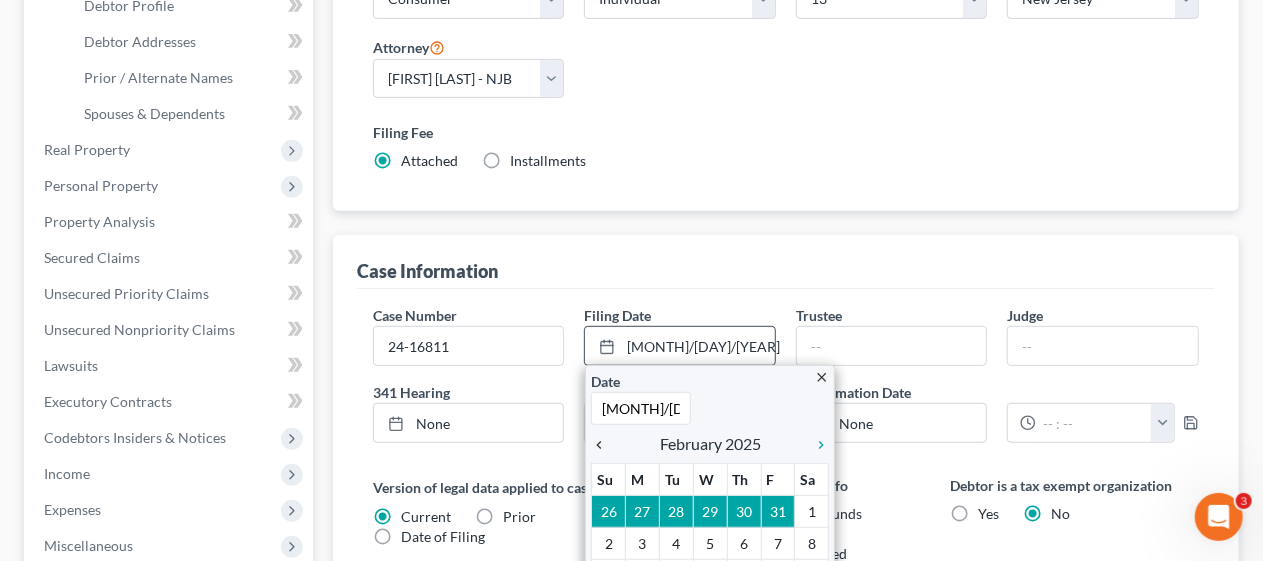 click on "chevron_left" at bounding box center [604, 445] 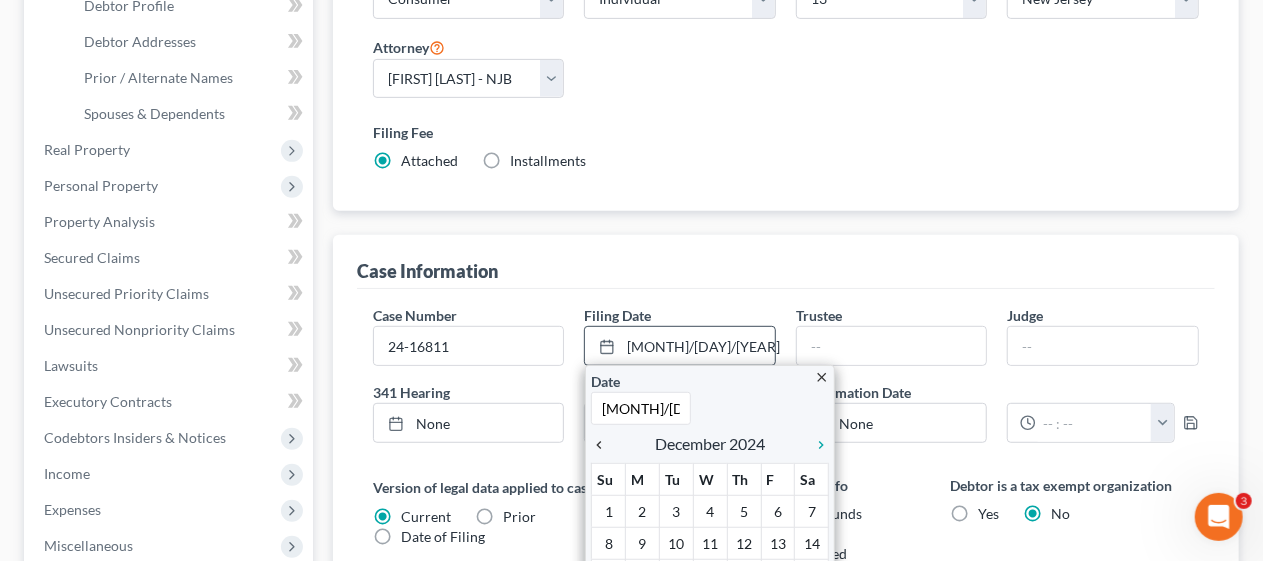 click on "chevron_left" at bounding box center (604, 445) 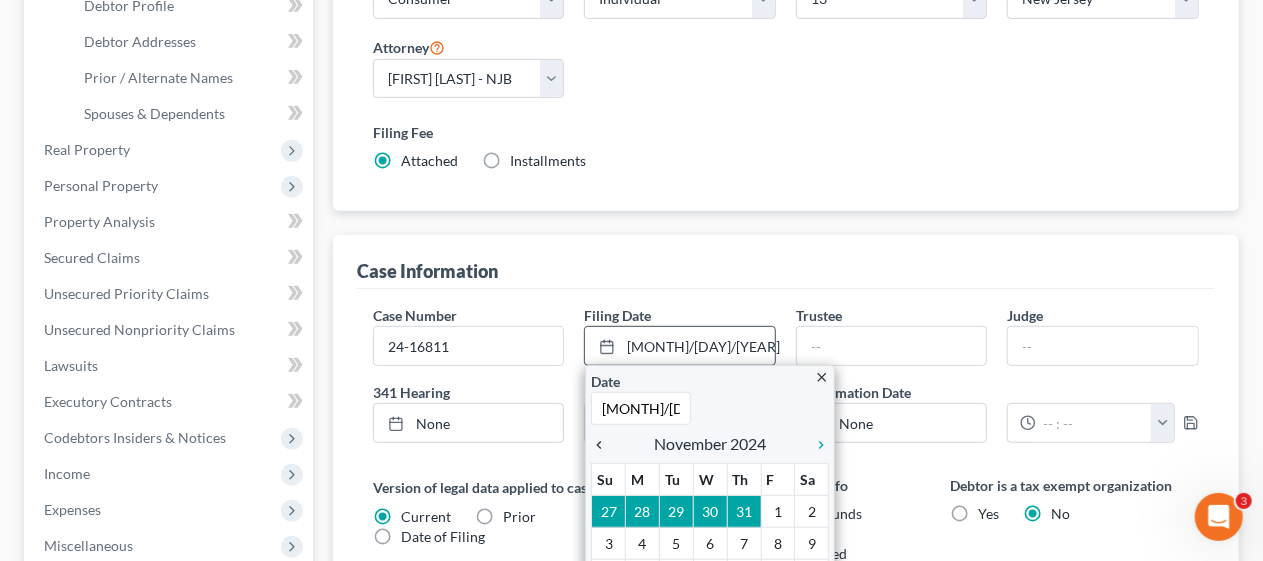 click on "chevron_left" at bounding box center (604, 445) 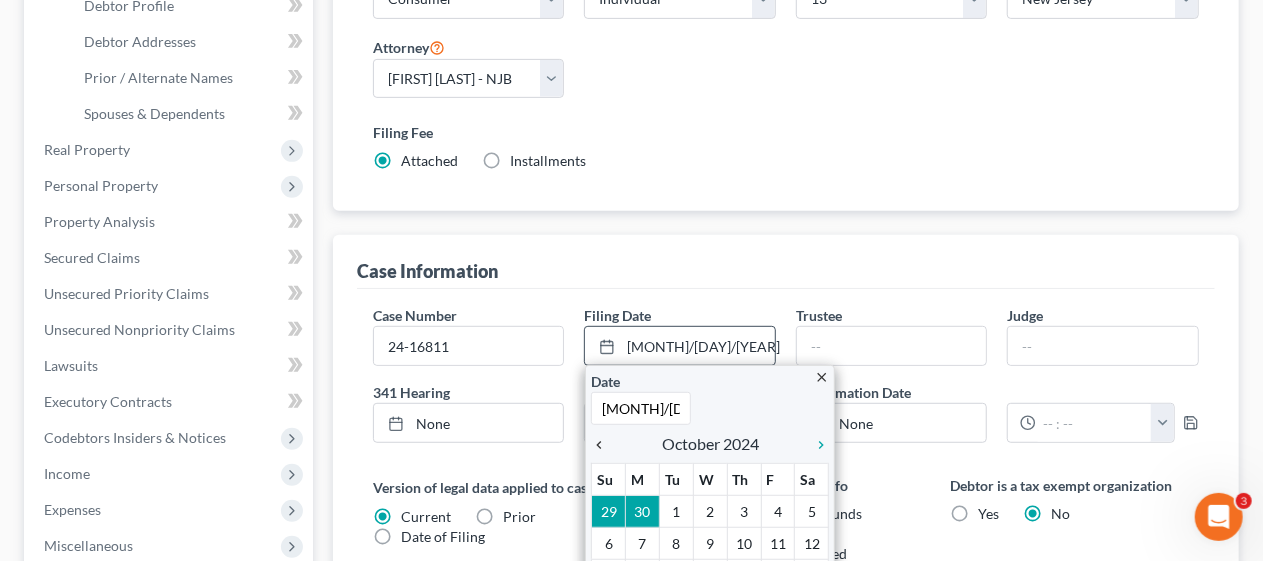 click on "chevron_left" at bounding box center [604, 445] 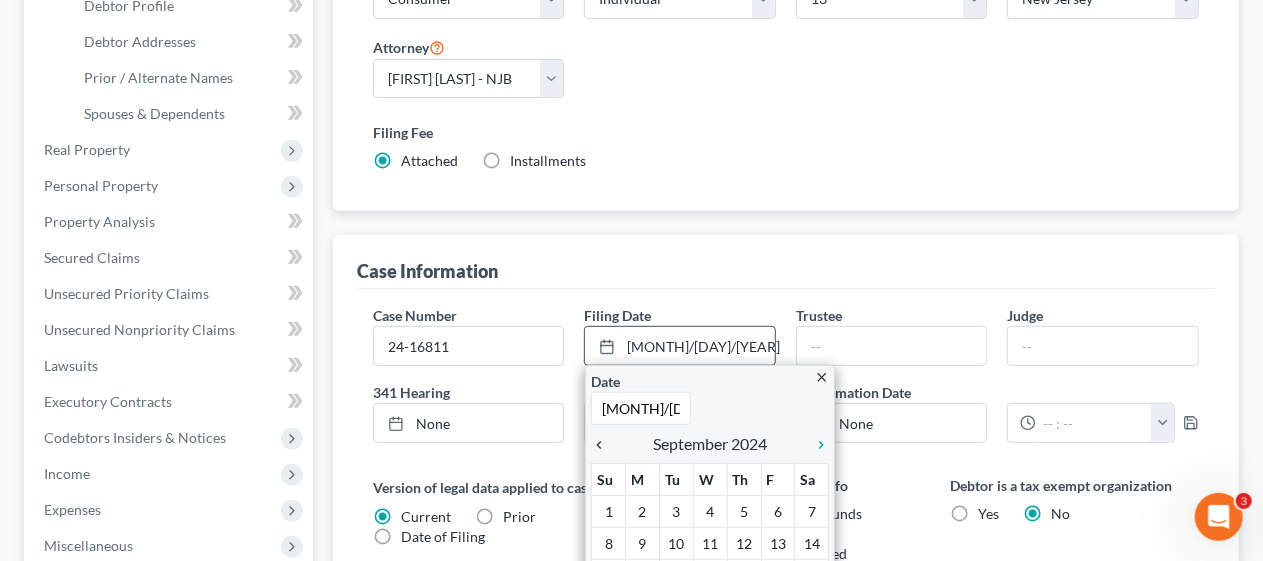 click on "chevron_left" at bounding box center [604, 445] 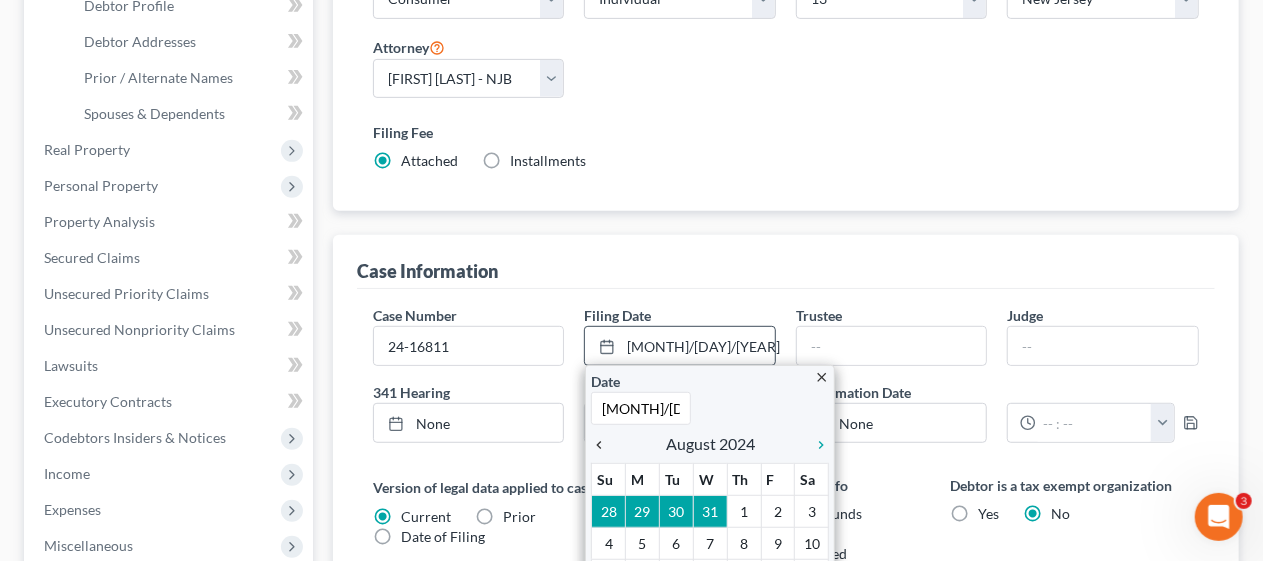 click on "chevron_left" at bounding box center (604, 445) 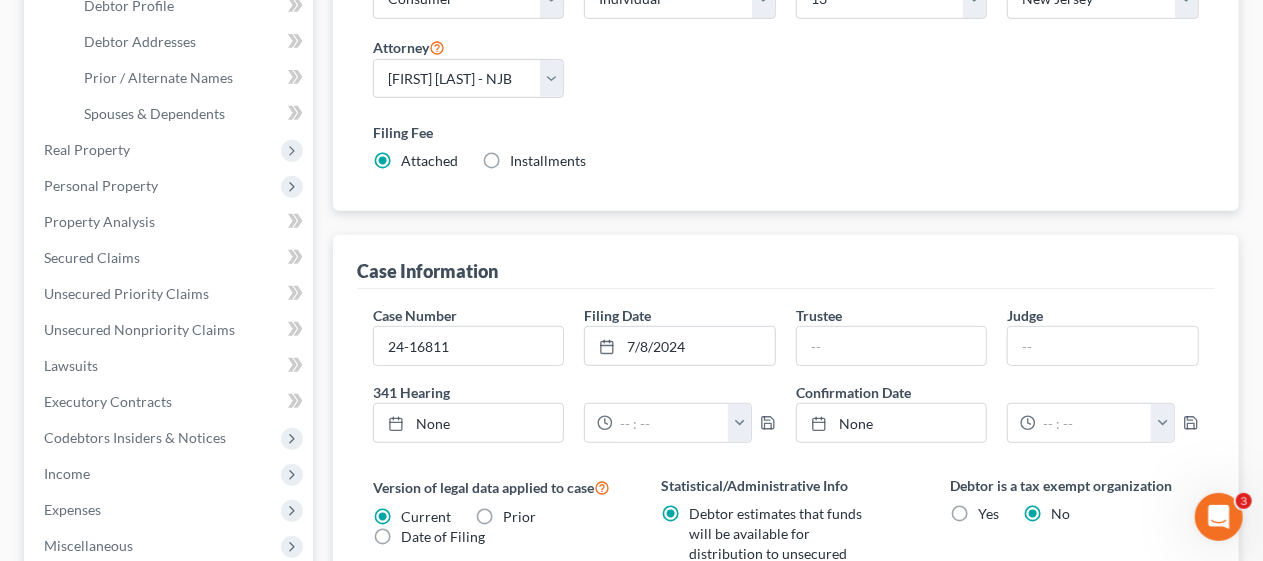 click on "Case Number 24-16811 Filing Date
7/8/2024
close
Date
7/8/2024
Time
12:00 AM
chevron_left
July 2024
chevron_right
Su M Tu W Th F Sa
30 1 2 3 4 5 6
7 8 9 10 11 12 13
14 15 16 17 18 19 20
21 22 23 24 25 26 27
28 29 30 31 1 2 3
Clear
Trustee Judge 341 Hearing
None
close
Date
Time
chevron_left
August 2025
chevron_right
Su M Tu W Th F Sa
27 28 29 30 31 1 2
3 4 5 6 7 8 9
10 11 12 13 14 15 16
17 18 19" at bounding box center (786, 618) 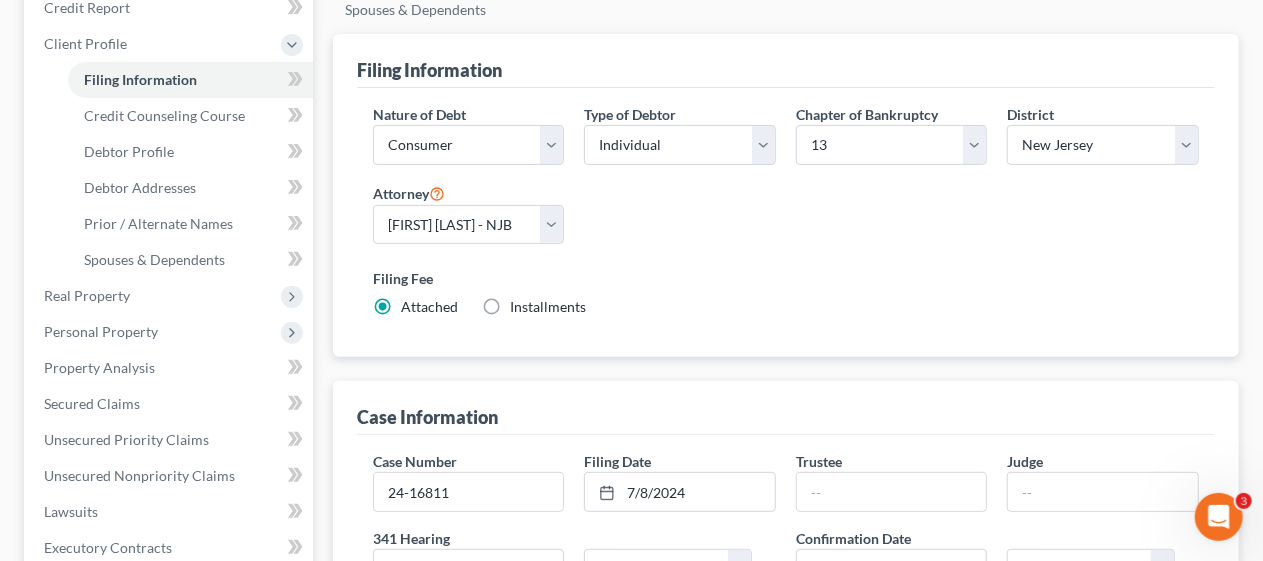 scroll, scrollTop: 253, scrollLeft: 0, axis: vertical 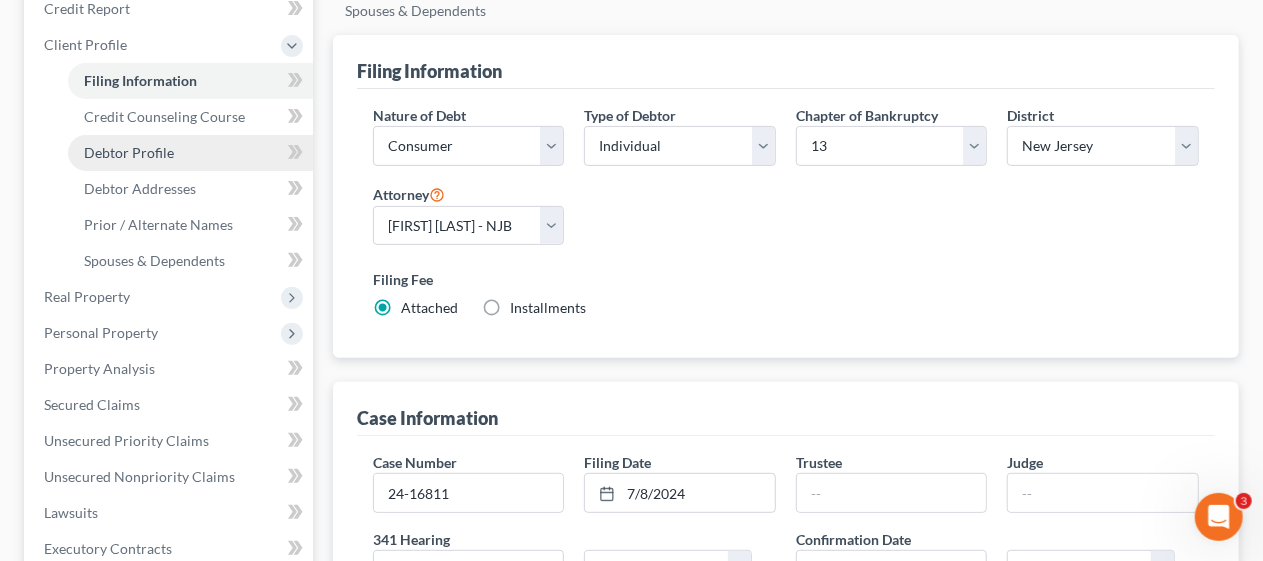 click on "Debtor Profile" at bounding box center [190, 153] 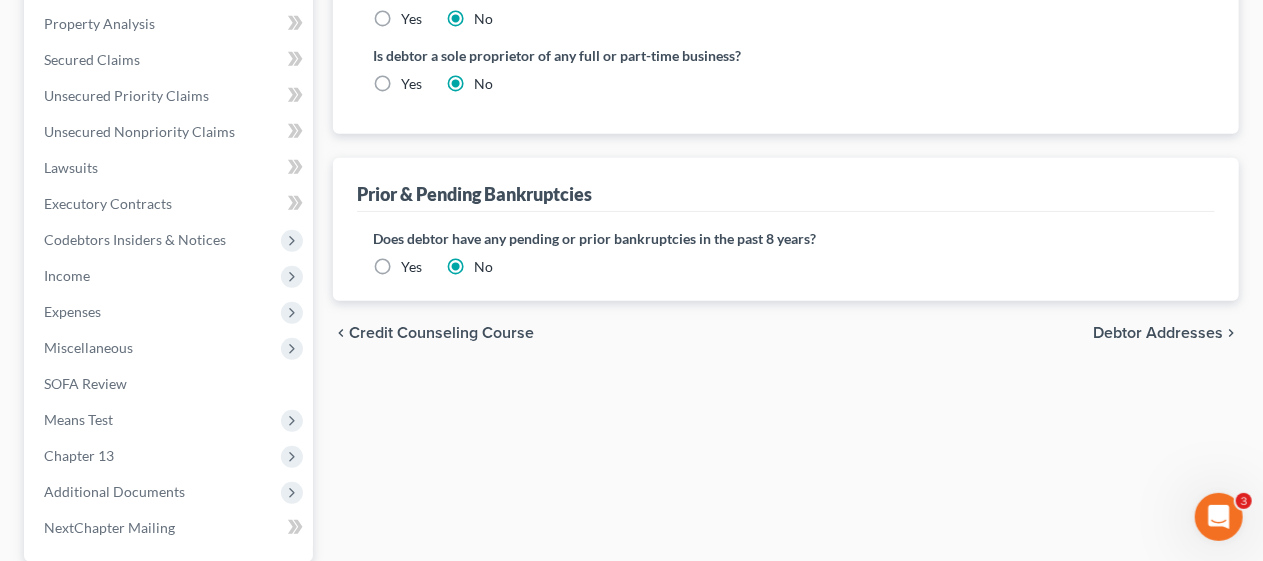 scroll, scrollTop: 600, scrollLeft: 0, axis: vertical 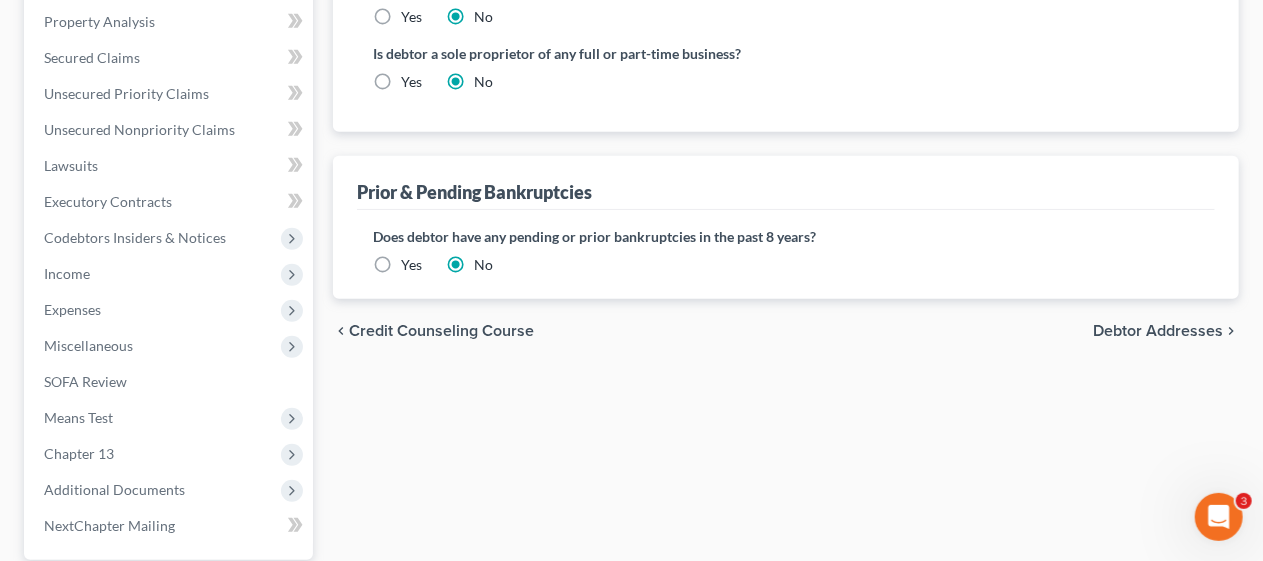click on "Debtor Addresses" at bounding box center (1158, 331) 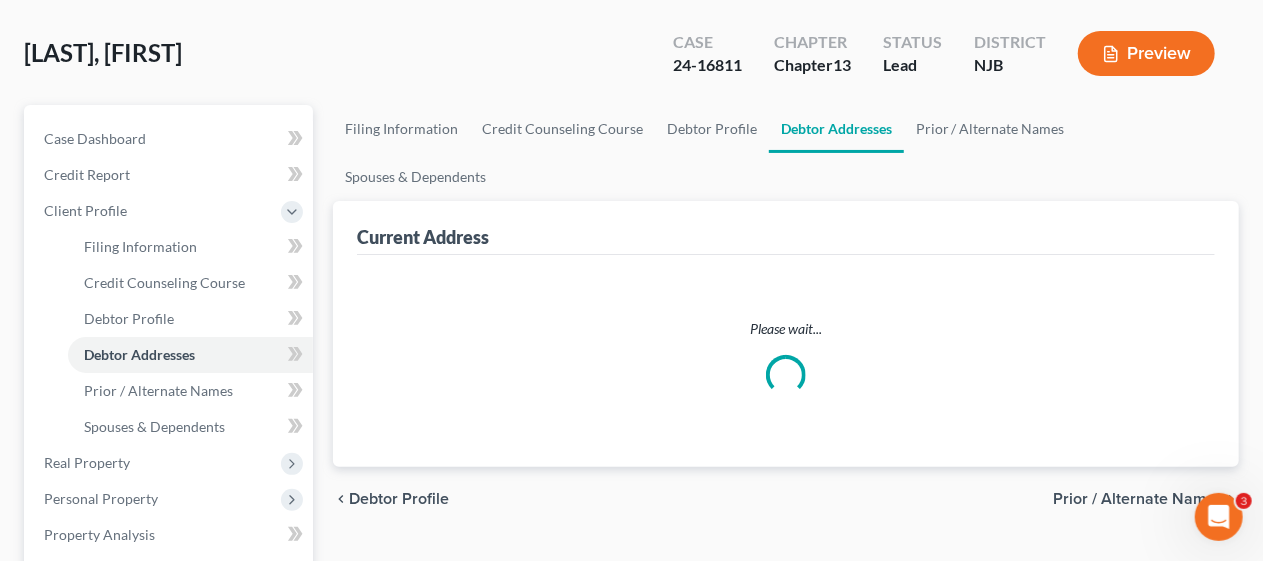 scroll, scrollTop: 1, scrollLeft: 0, axis: vertical 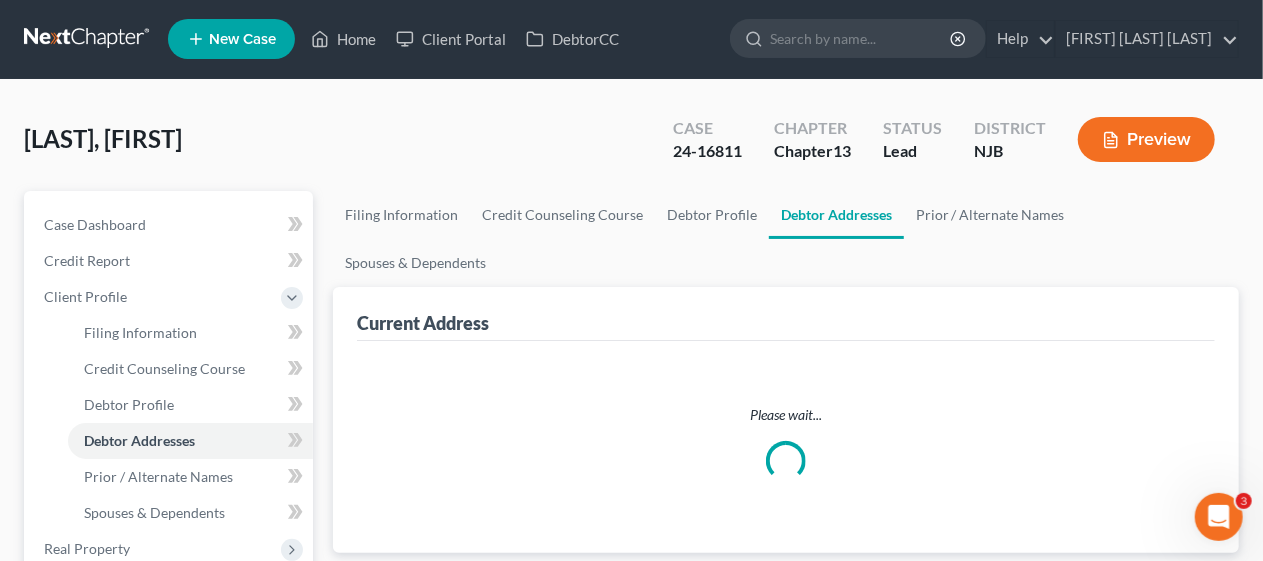 select on "0" 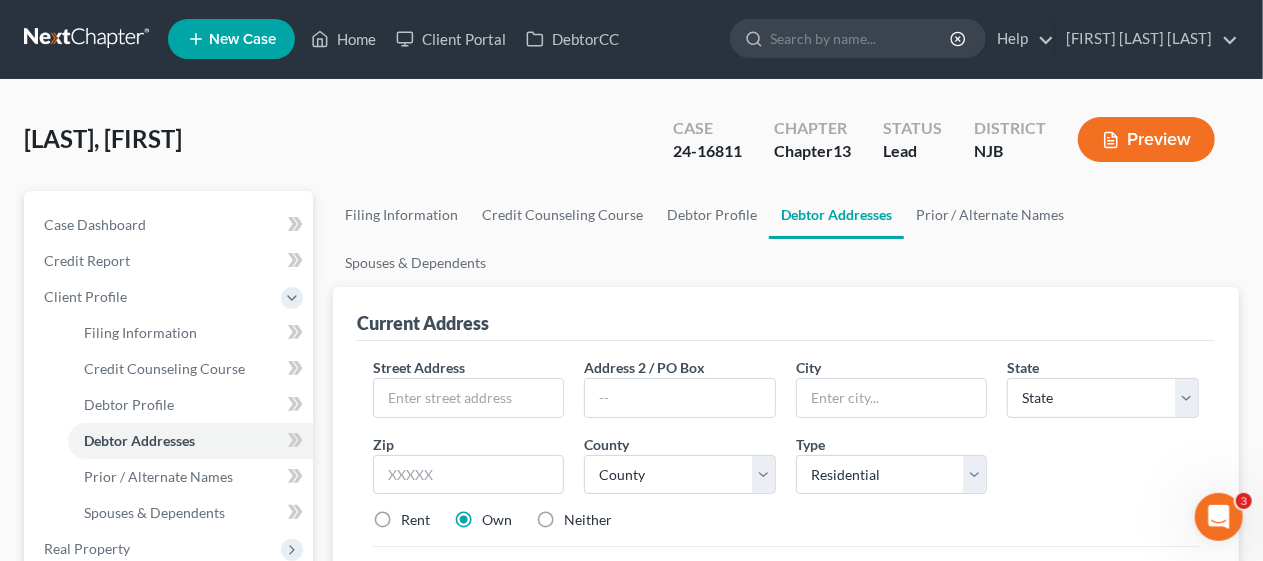 scroll, scrollTop: 0, scrollLeft: 0, axis: both 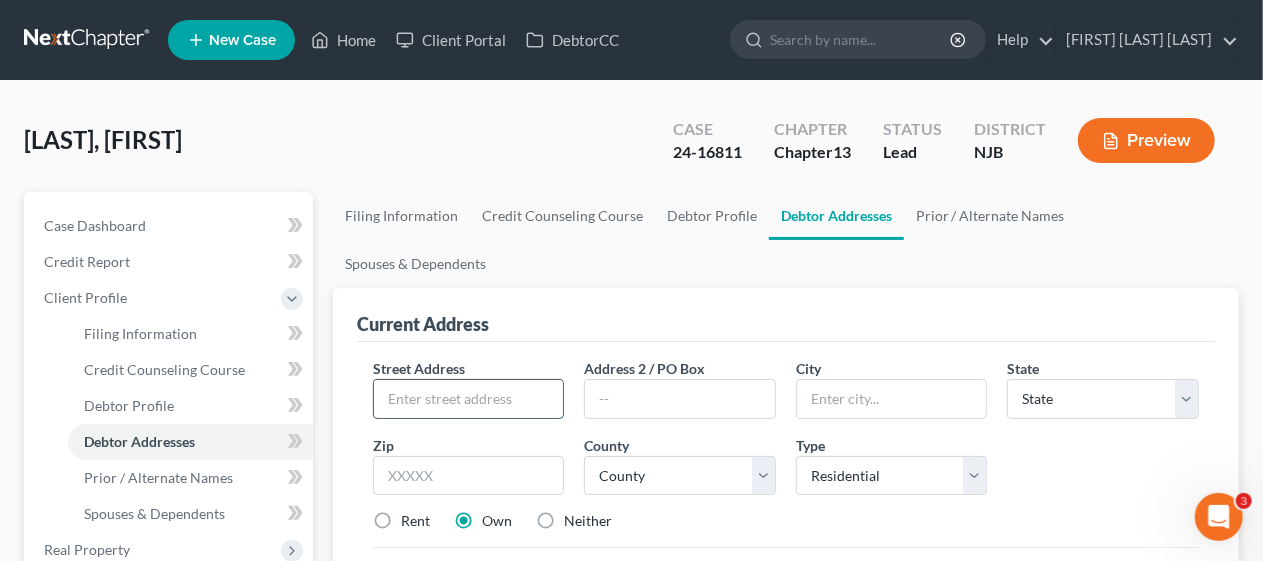 click at bounding box center [469, 399] 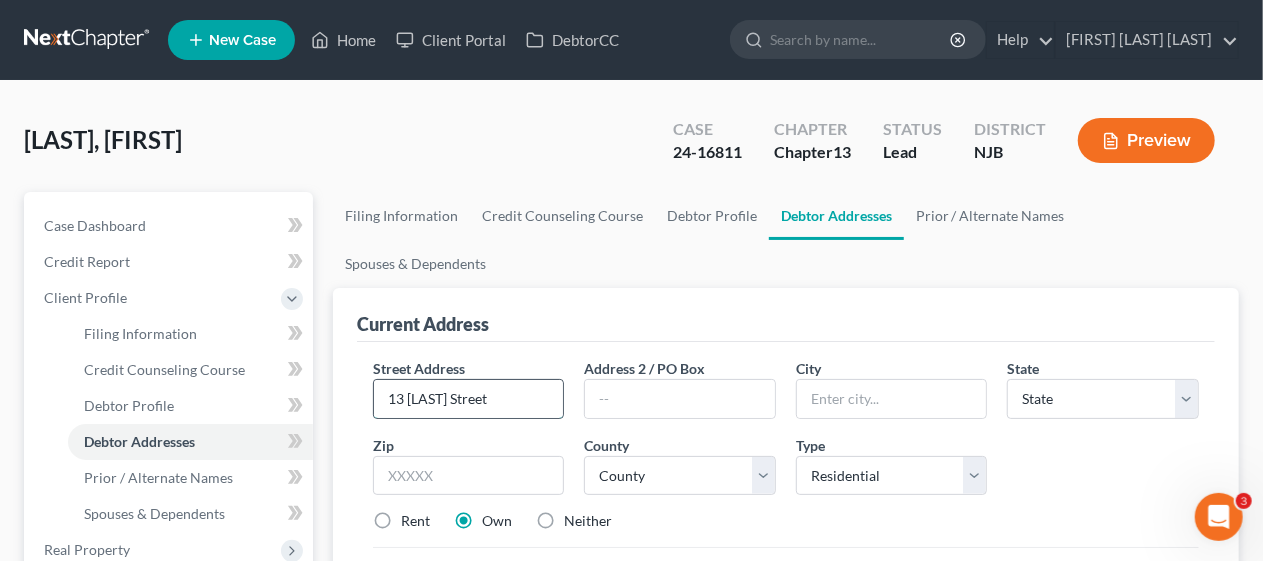 type on "13 [LAST] Street" 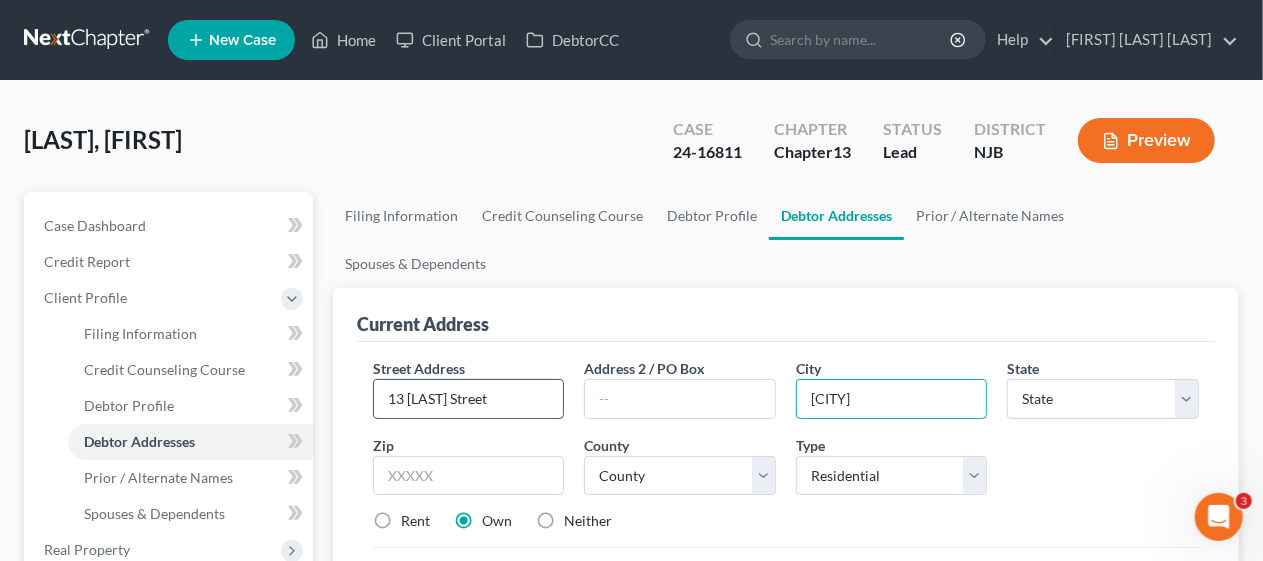 type on "[CITY]" 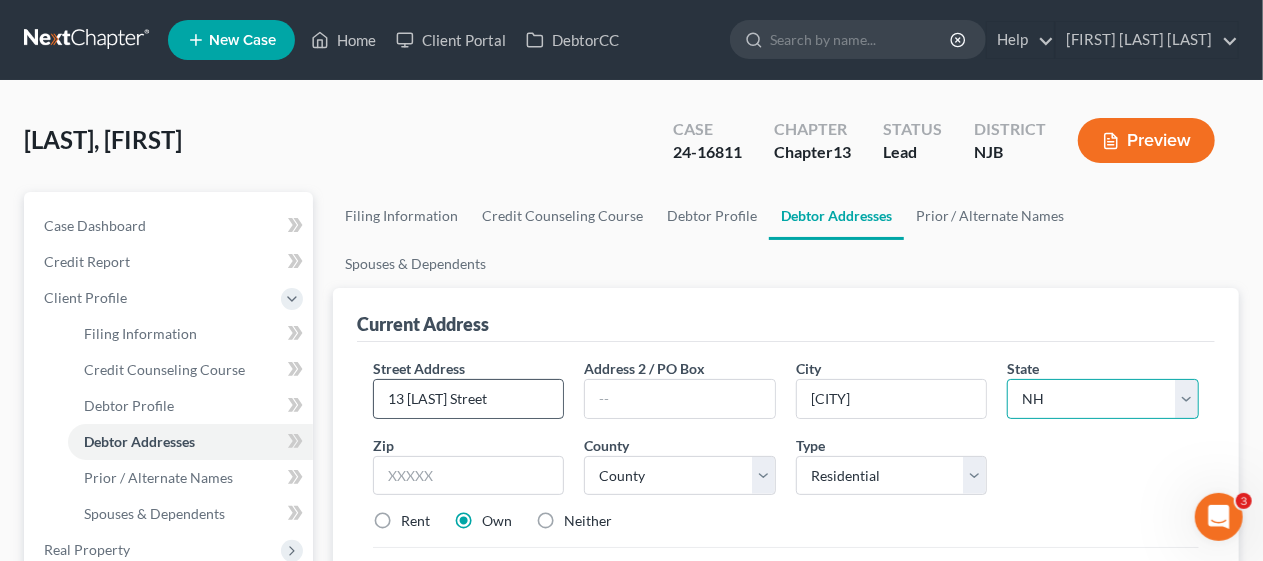 select on "33" 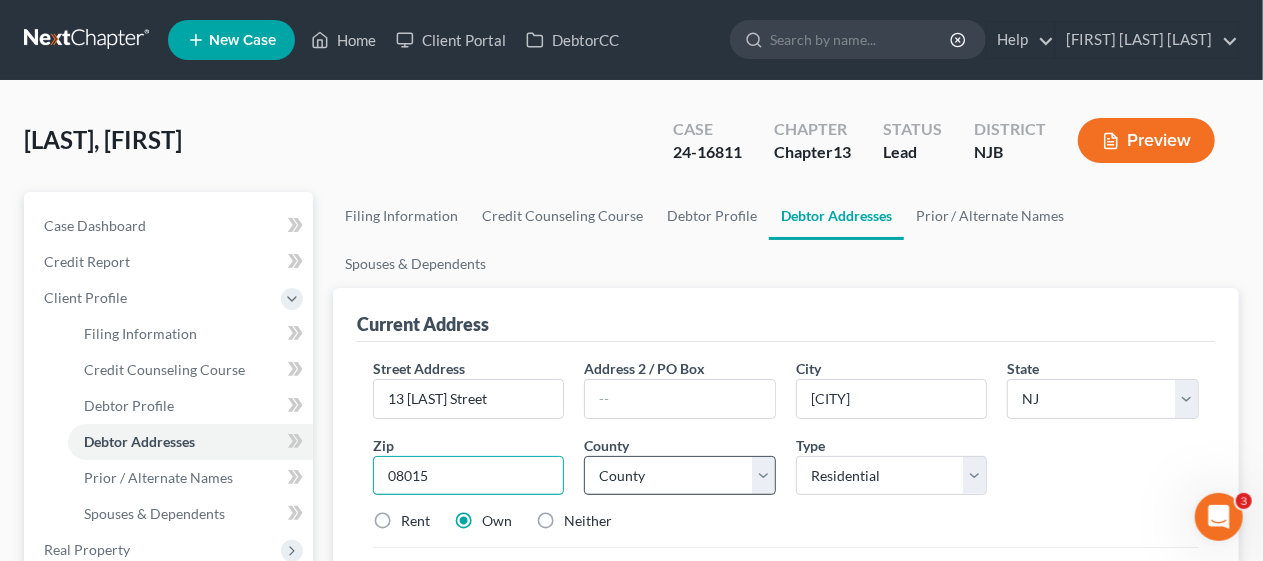 type on "08015" 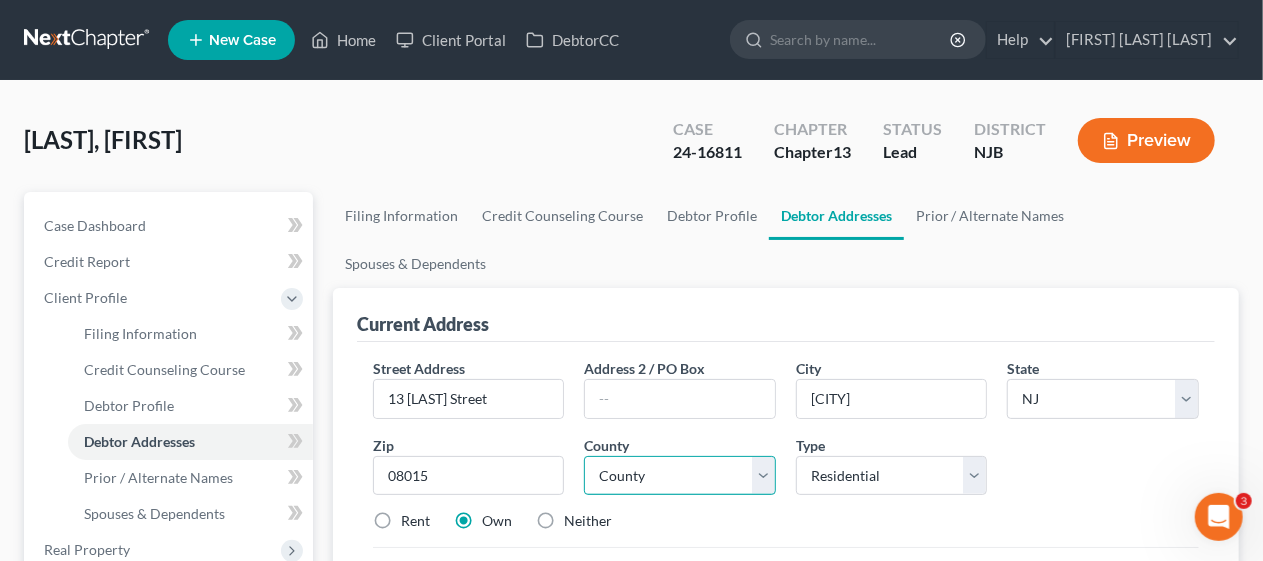 click on "County Atlantic County Bergen County Burlington County Camden County Cape May County Cumberland County Essex County Gloucester County Hudson County Hunterdon County Mercer County Middlesex County Monmouth County Morris County Ocean County Passaic County Salem County Somerset County Sussex County Union County Warren County" at bounding box center (680, 476) 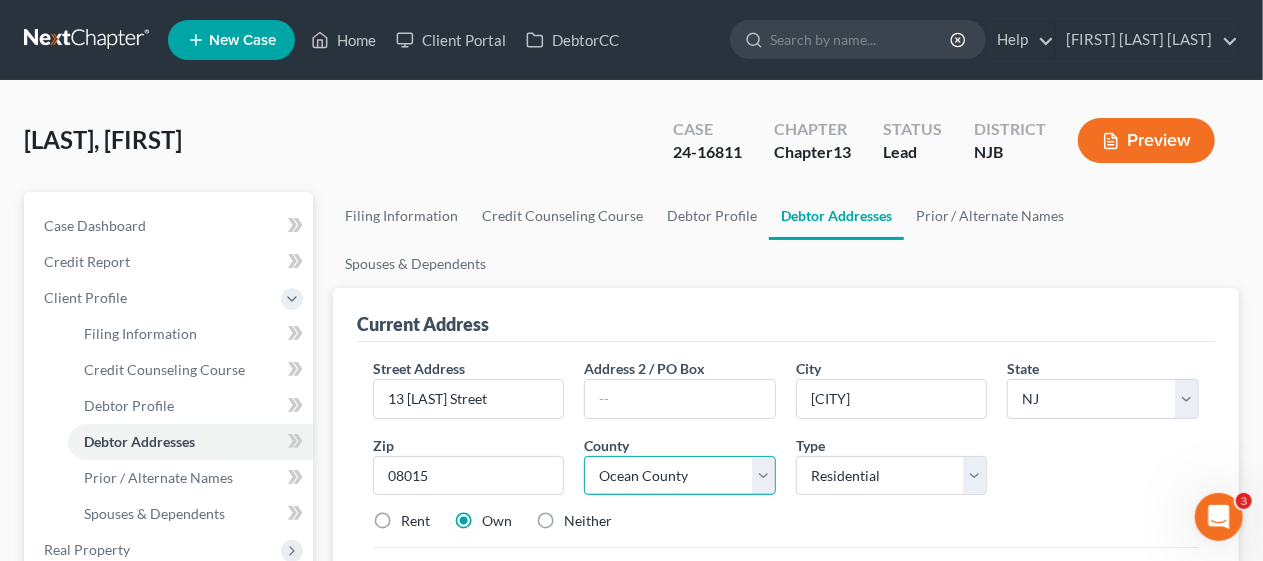 click on "County Atlantic County Bergen County Burlington County Camden County Cape May County Cumberland County Essex County Gloucester County Hudson County Hunterdon County Mercer County Middlesex County Monmouth County Morris County Ocean County Passaic County Salem County Somerset County Sussex County Union County Warren County" at bounding box center [680, 476] 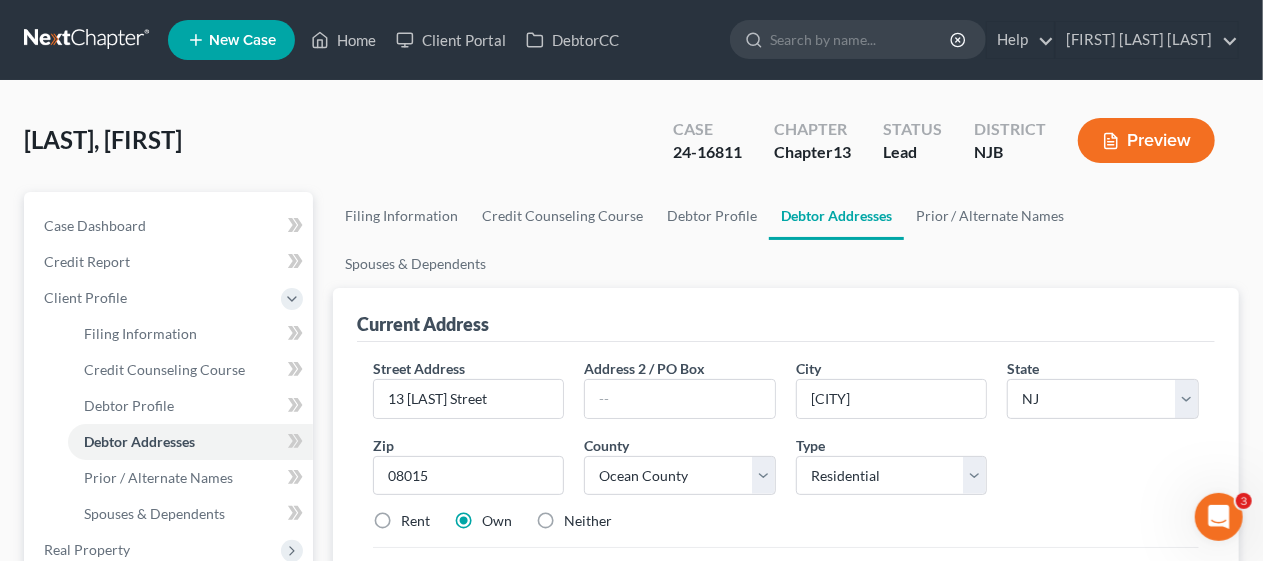 click on "Rent Own Neither" at bounding box center (786, 521) 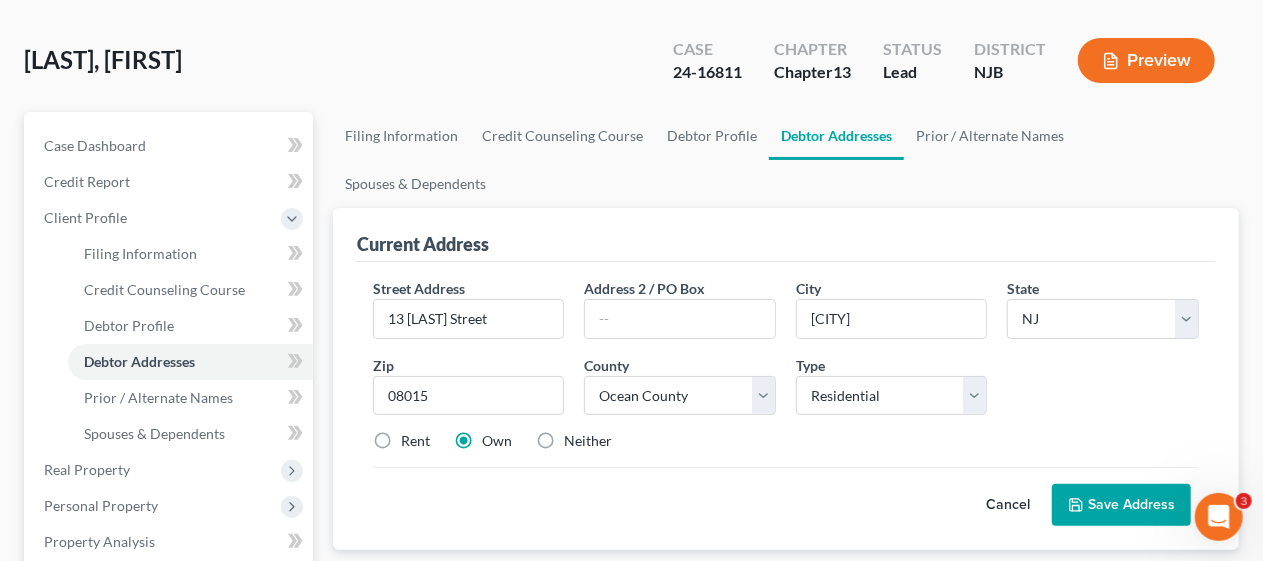 scroll, scrollTop: 200, scrollLeft: 0, axis: vertical 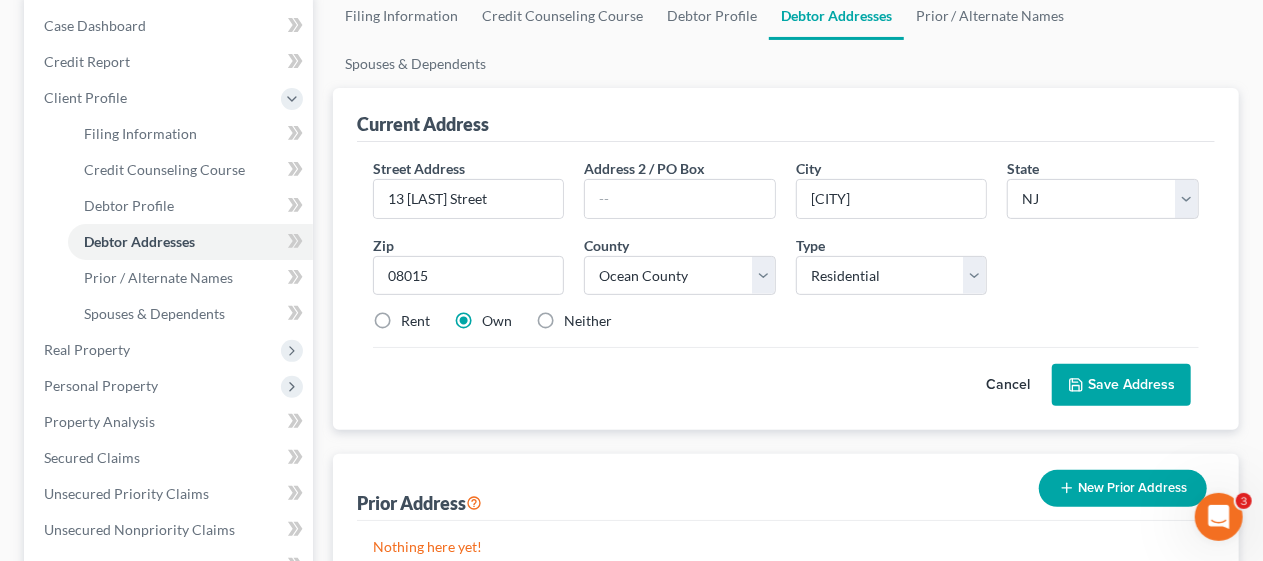 click on "Save Address" at bounding box center [1121, 385] 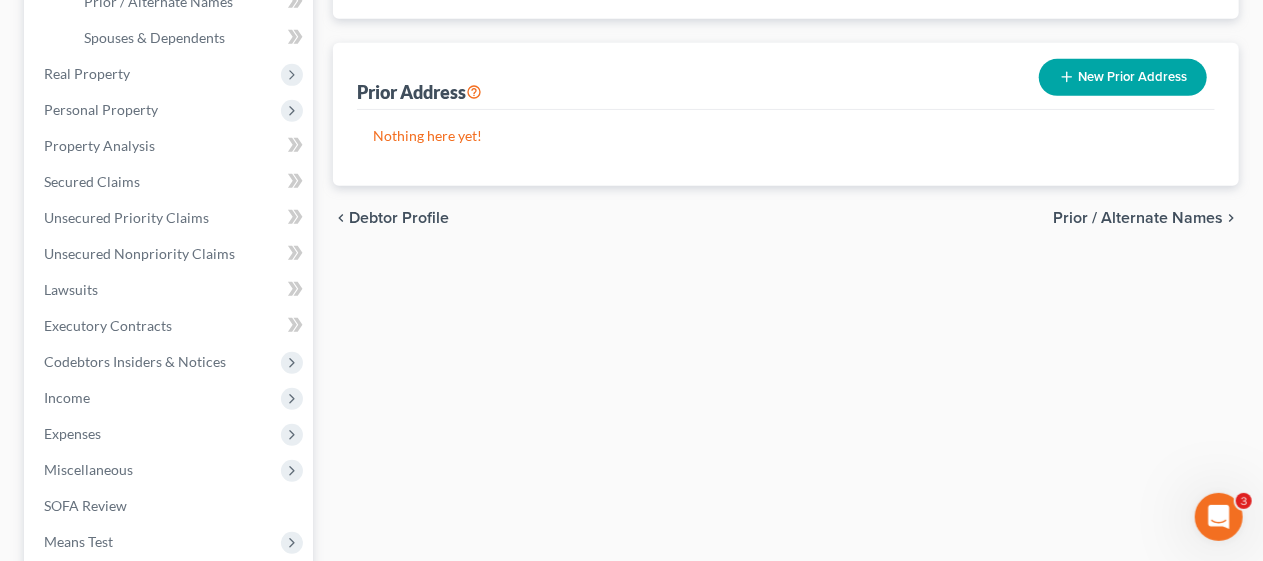 scroll, scrollTop: 500, scrollLeft: 0, axis: vertical 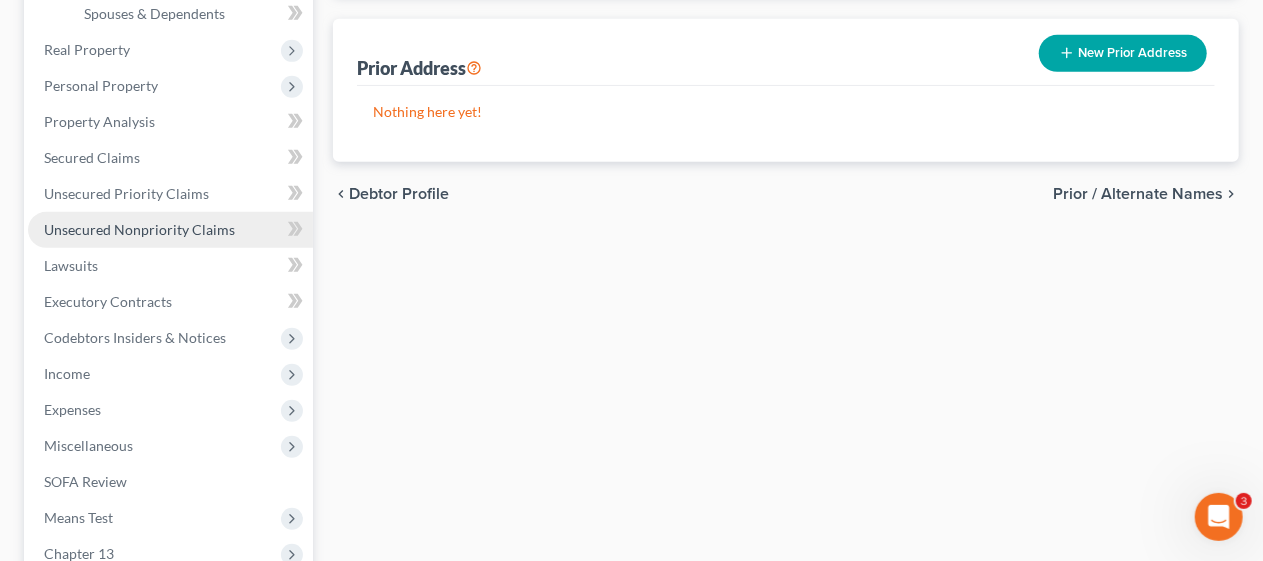 click on "Unsecured Nonpriority Claims" at bounding box center (139, 229) 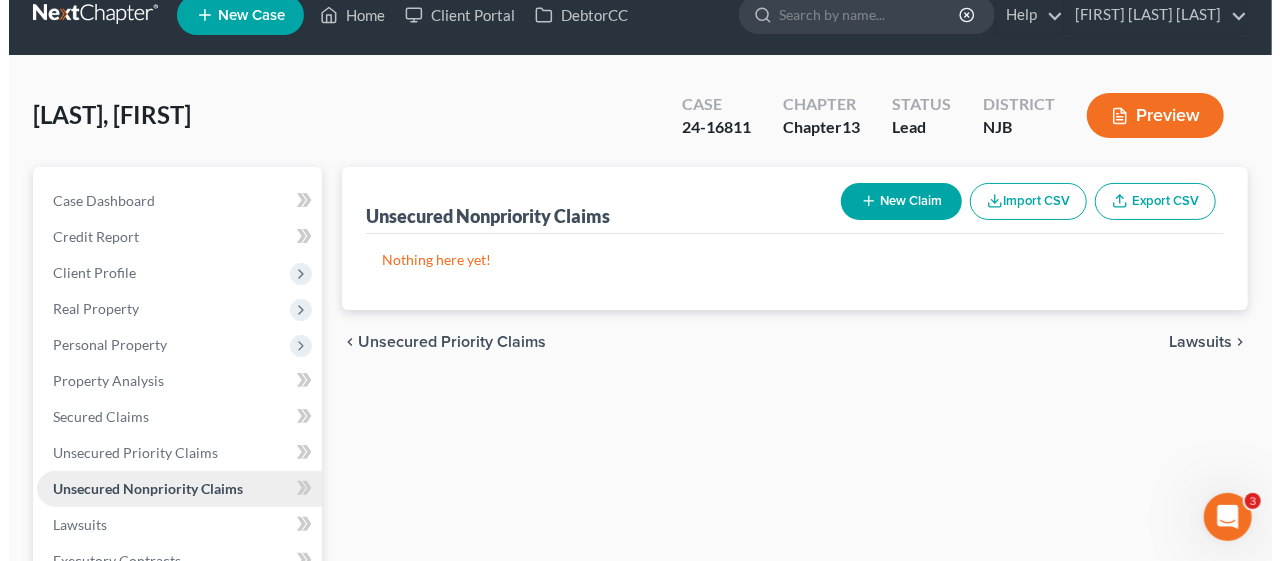 scroll, scrollTop: 0, scrollLeft: 0, axis: both 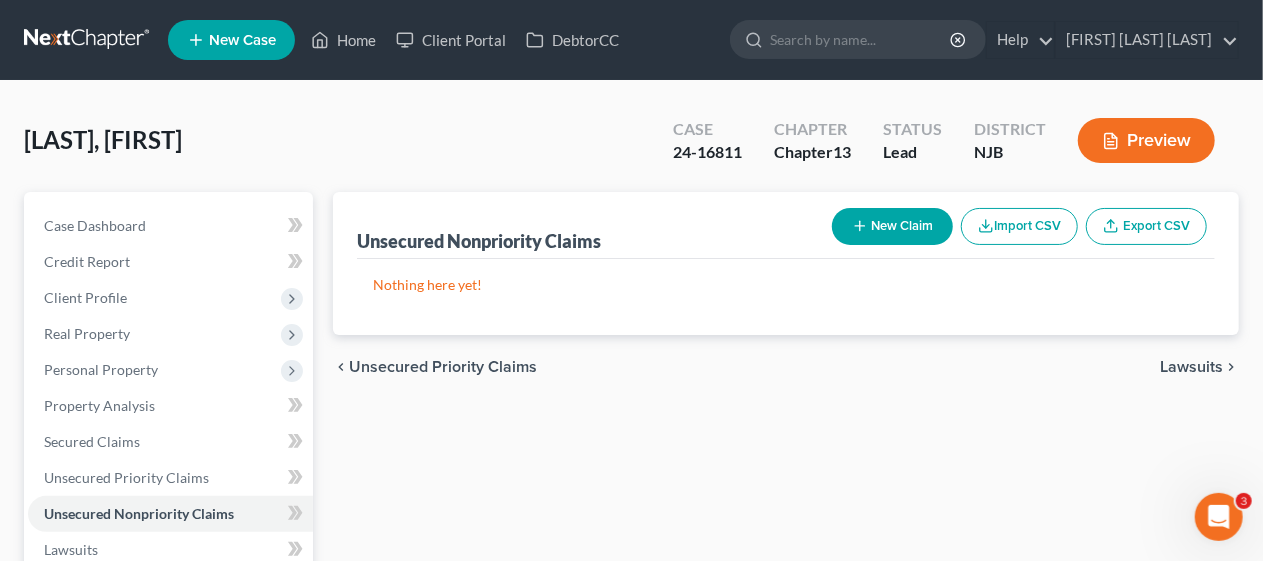 click on "New Claim" at bounding box center (892, 226) 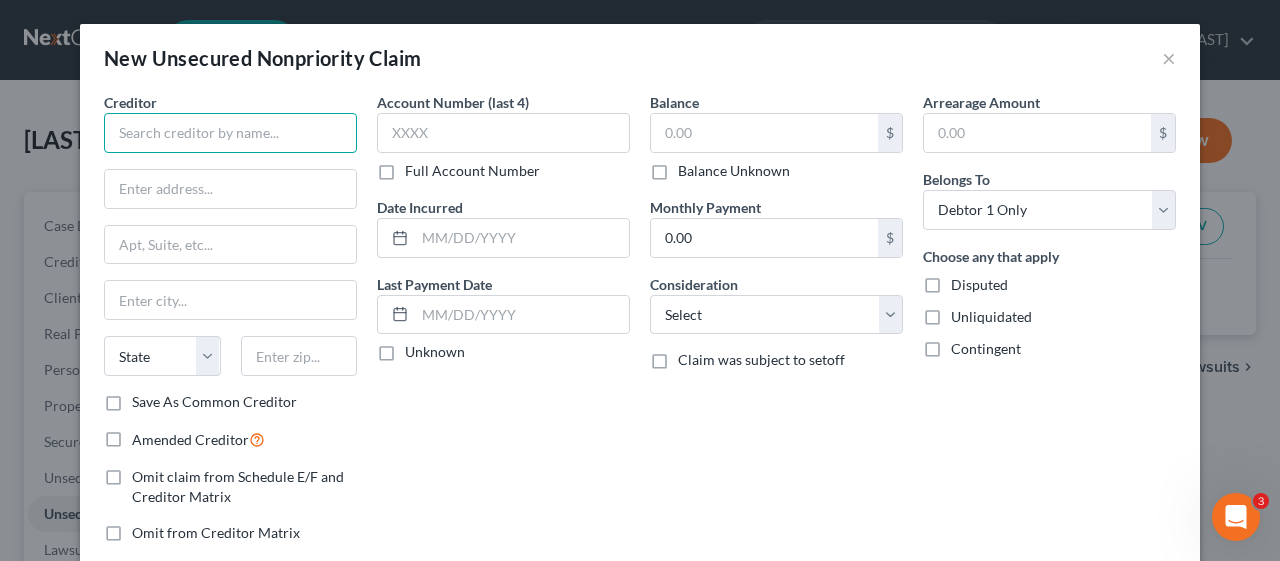 click at bounding box center (230, 133) 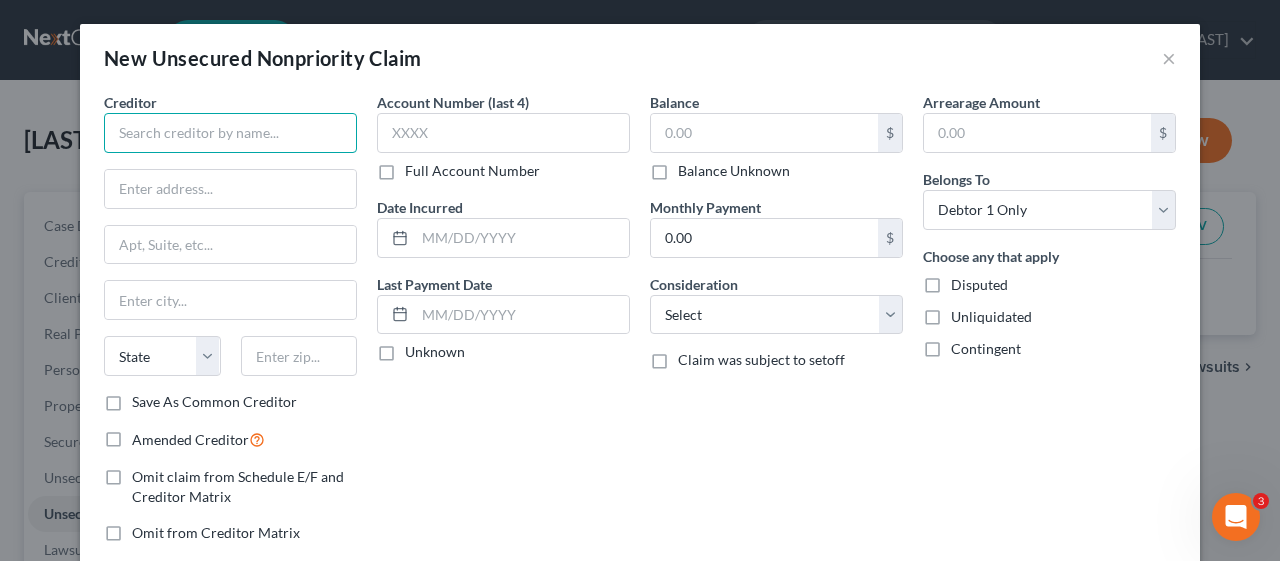 click at bounding box center [230, 133] 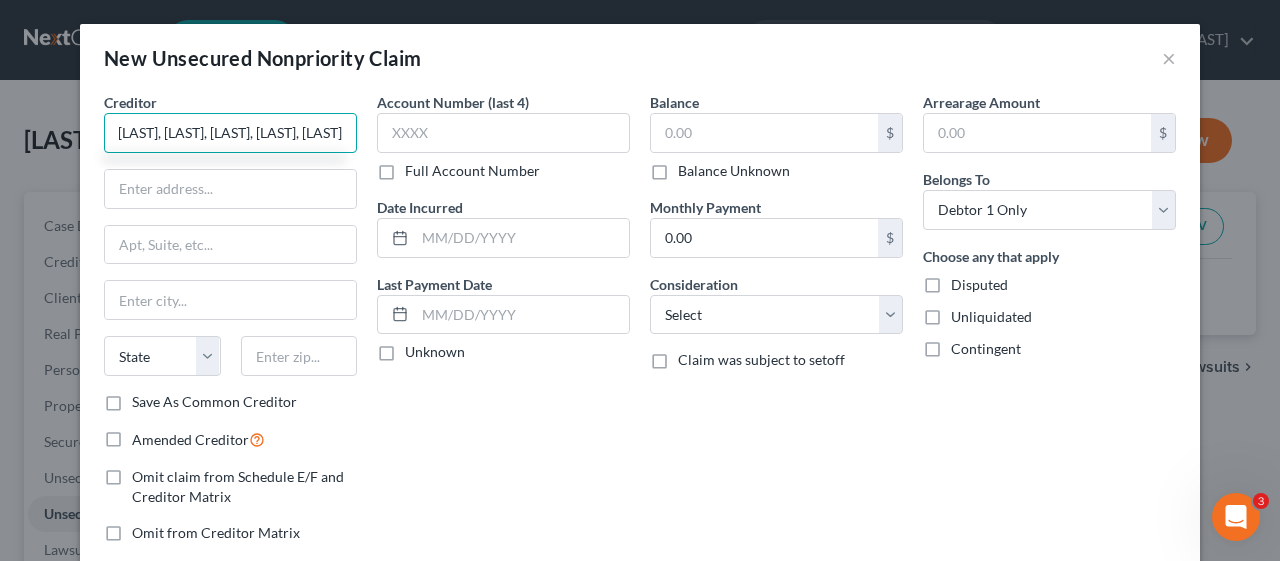 scroll, scrollTop: 0, scrollLeft: 100, axis: horizontal 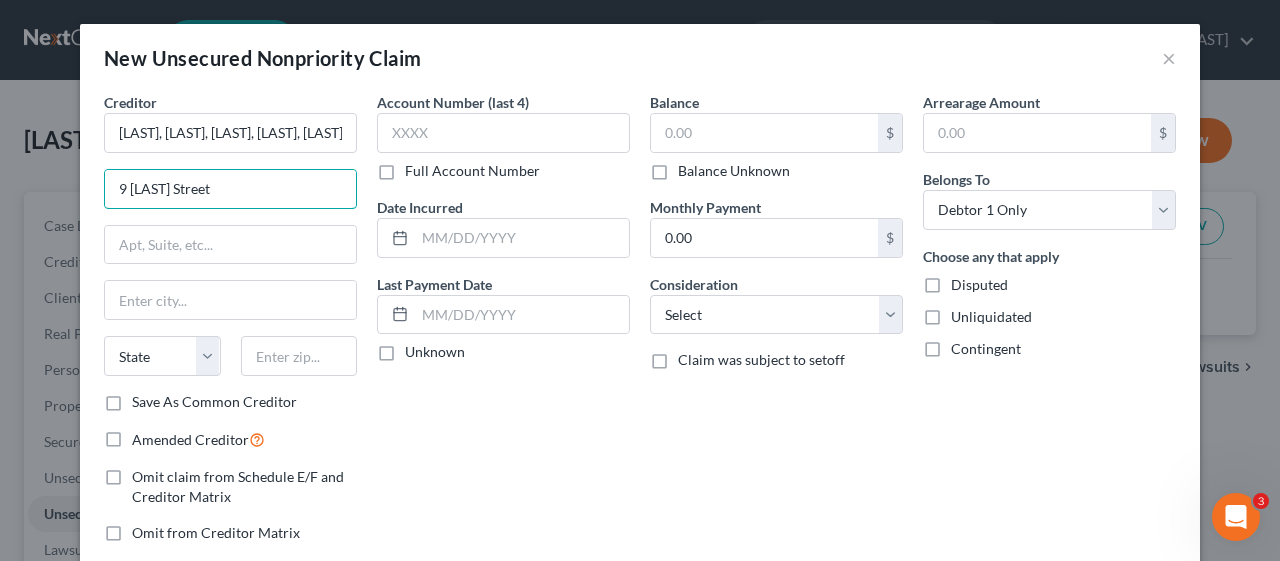 type on "9 [LAST] Street" 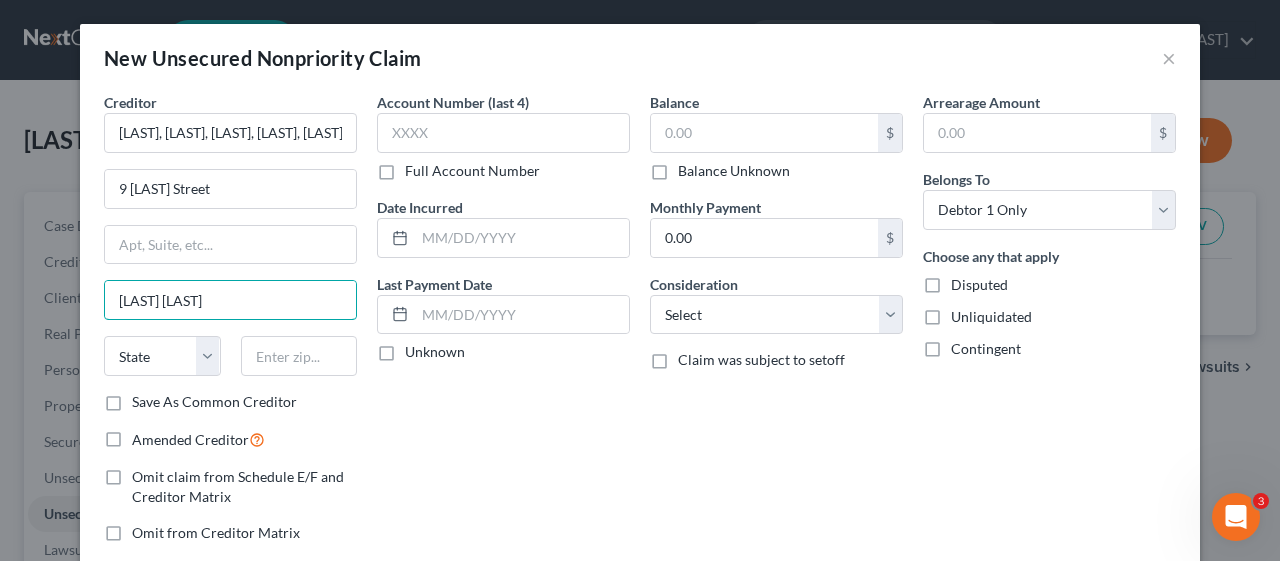 type on "[LAST] [LAST]" 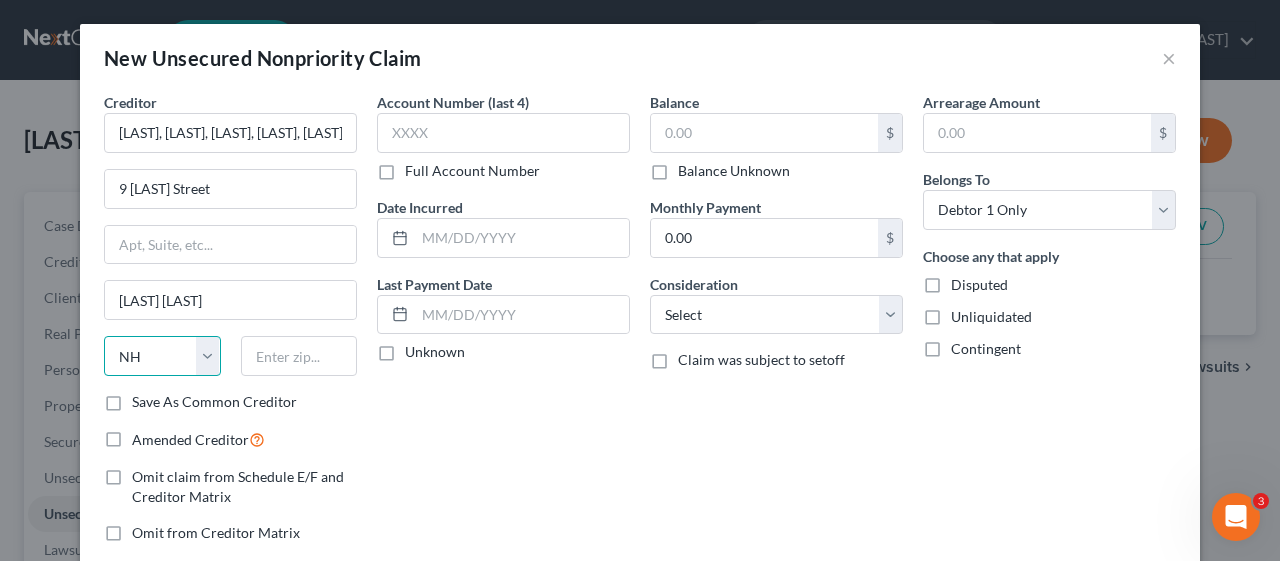 select on "33" 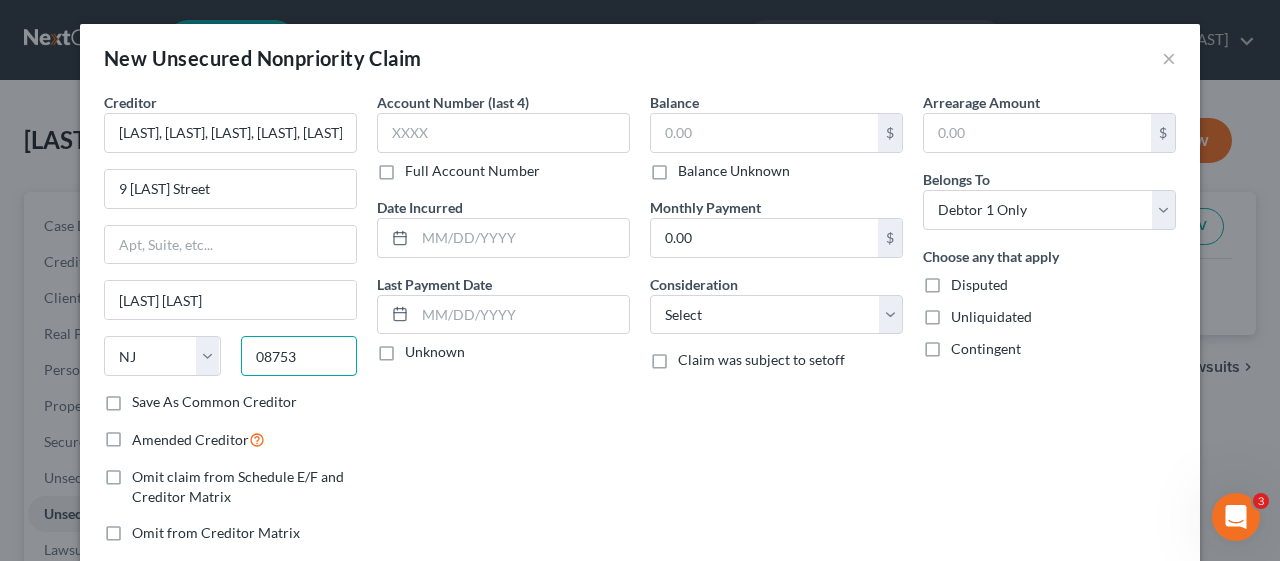 type on "08753" 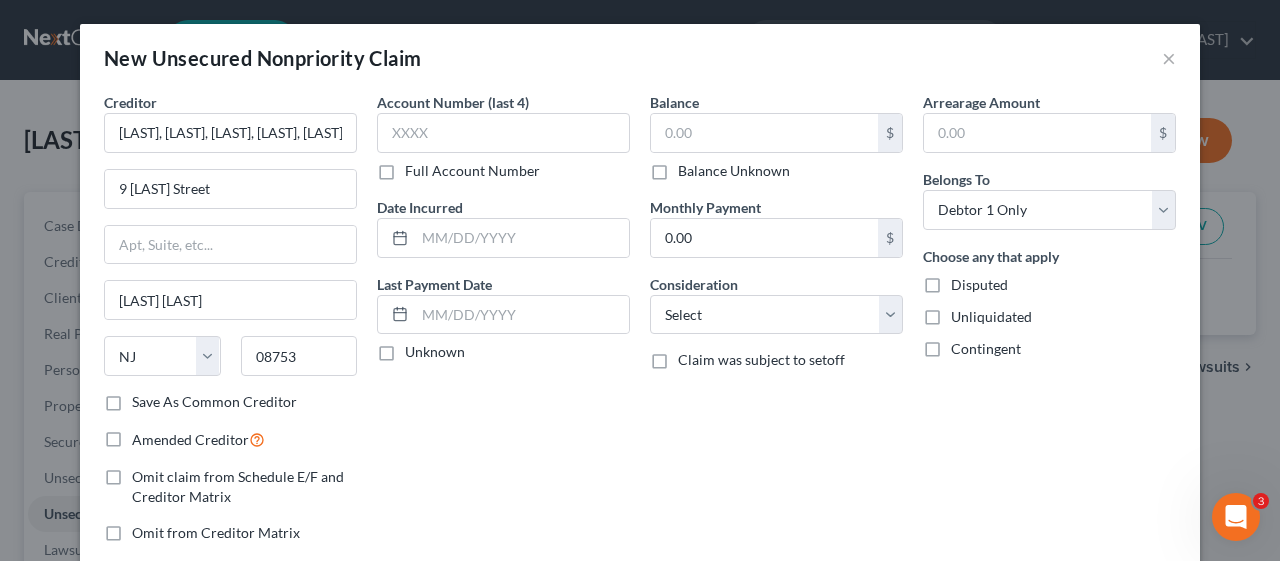 click on "Account Number (last 4)
Full Account Number
Date Incurred         Last Payment Date         Unknown" at bounding box center [503, 325] 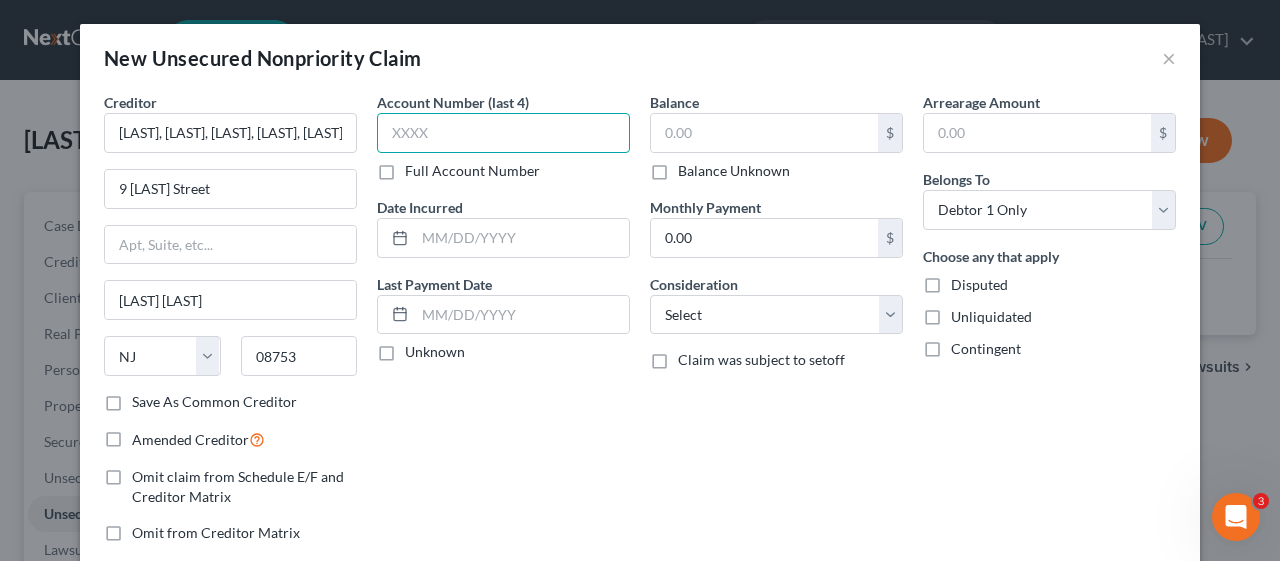 click at bounding box center (503, 133) 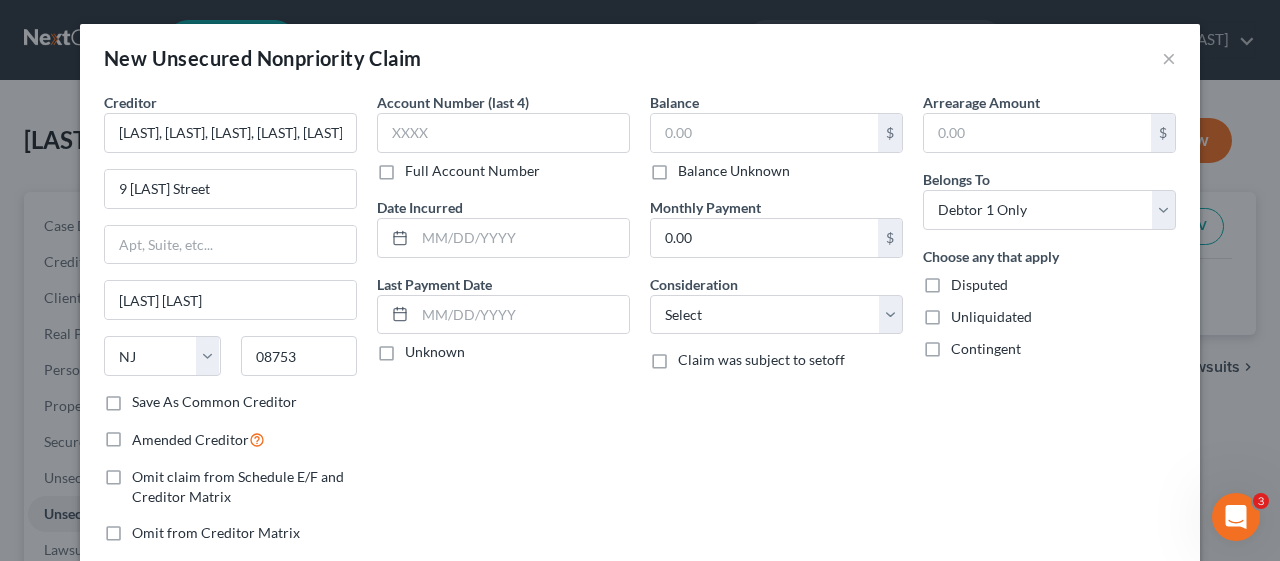 click on "Full Account Number" at bounding box center (472, 171) 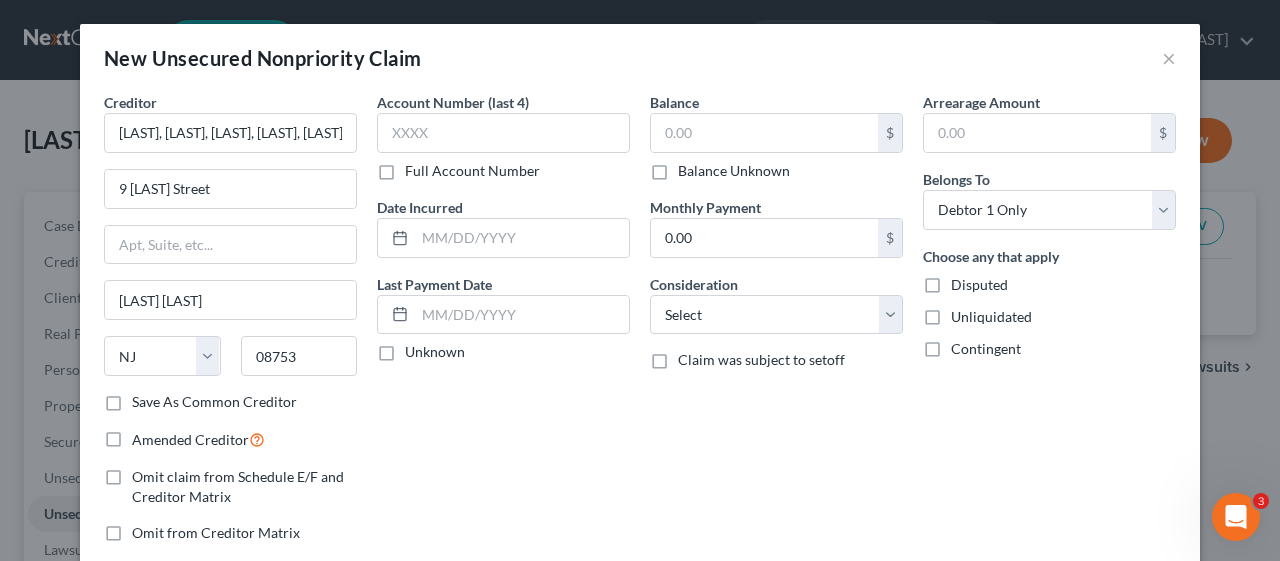 click on "Full Account Number" at bounding box center [419, 167] 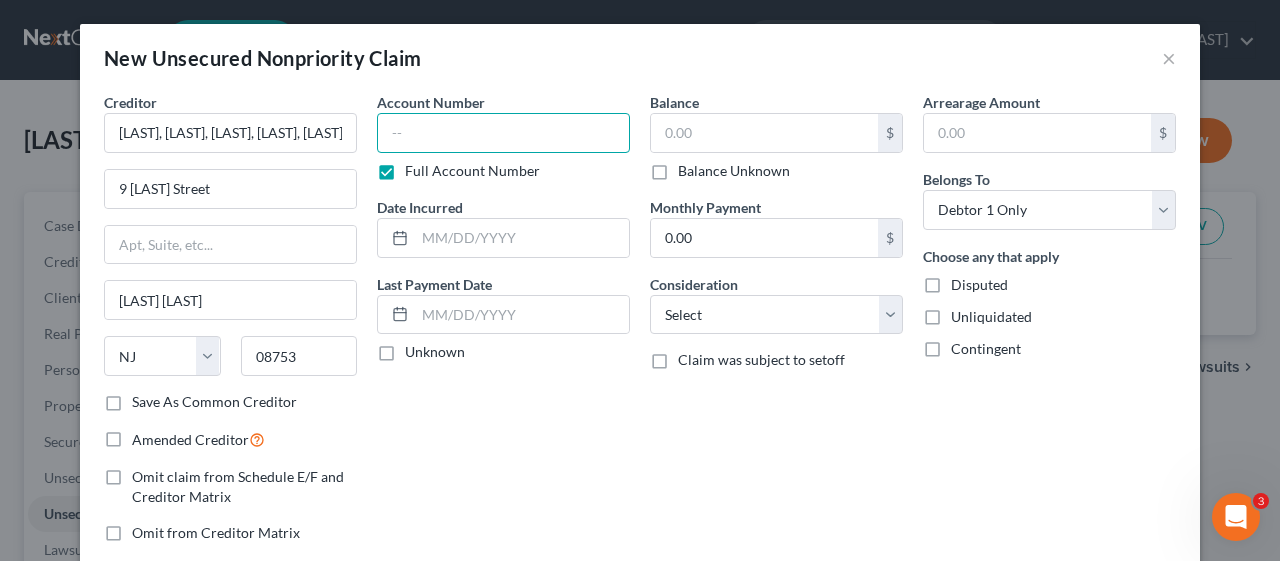 click at bounding box center (503, 133) 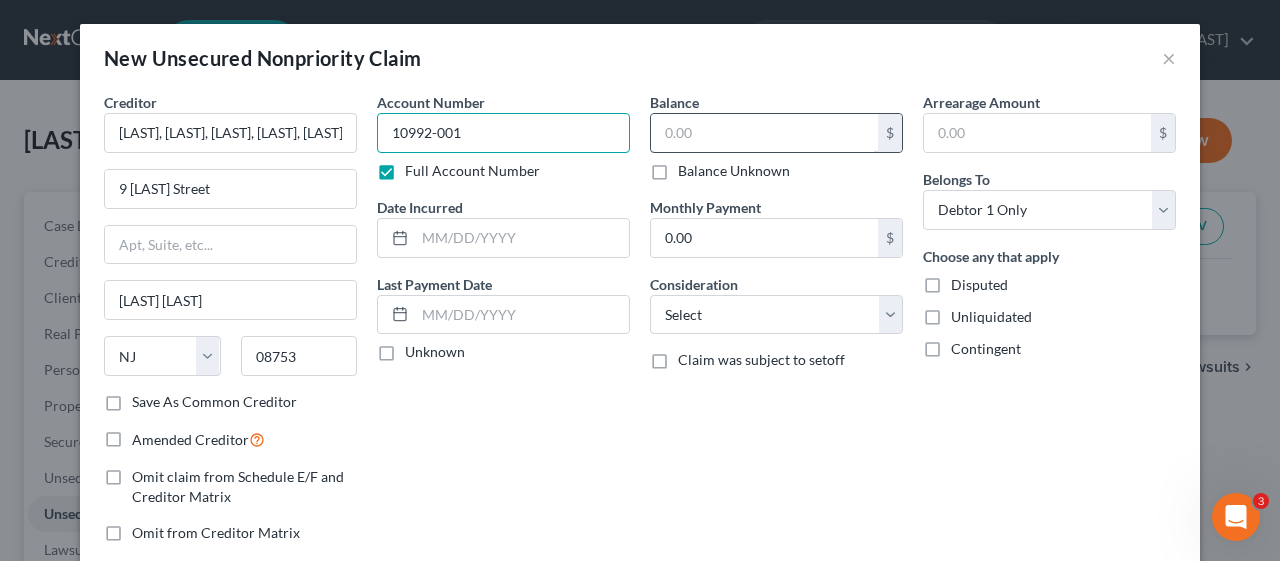 type on "10992-001" 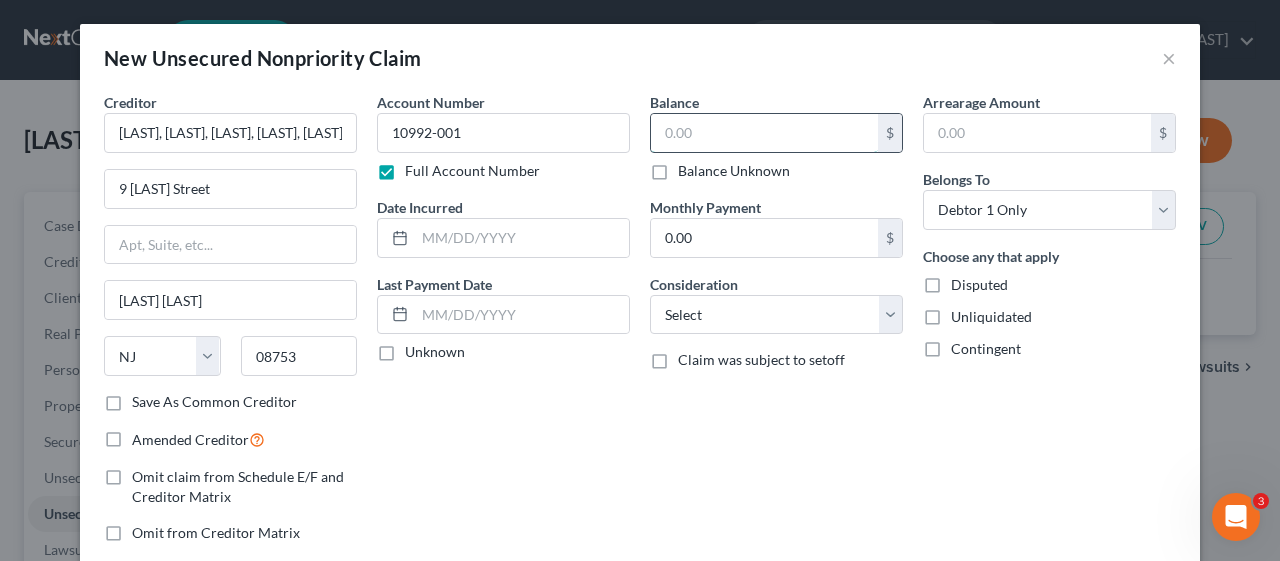 click at bounding box center [764, 133] 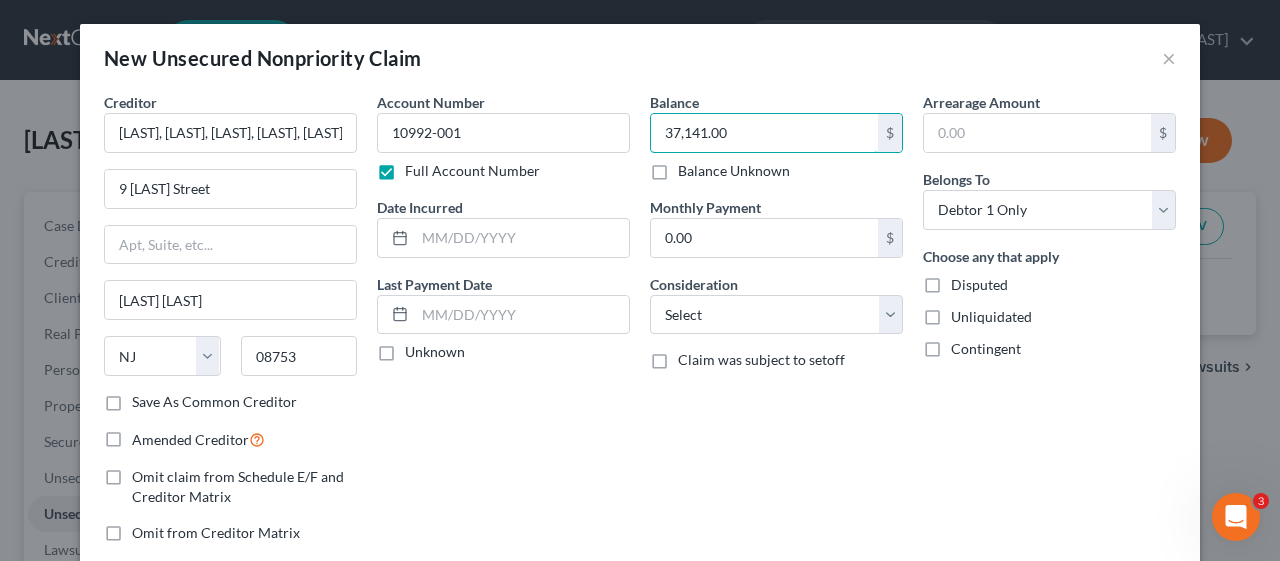 type on "37,141.00" 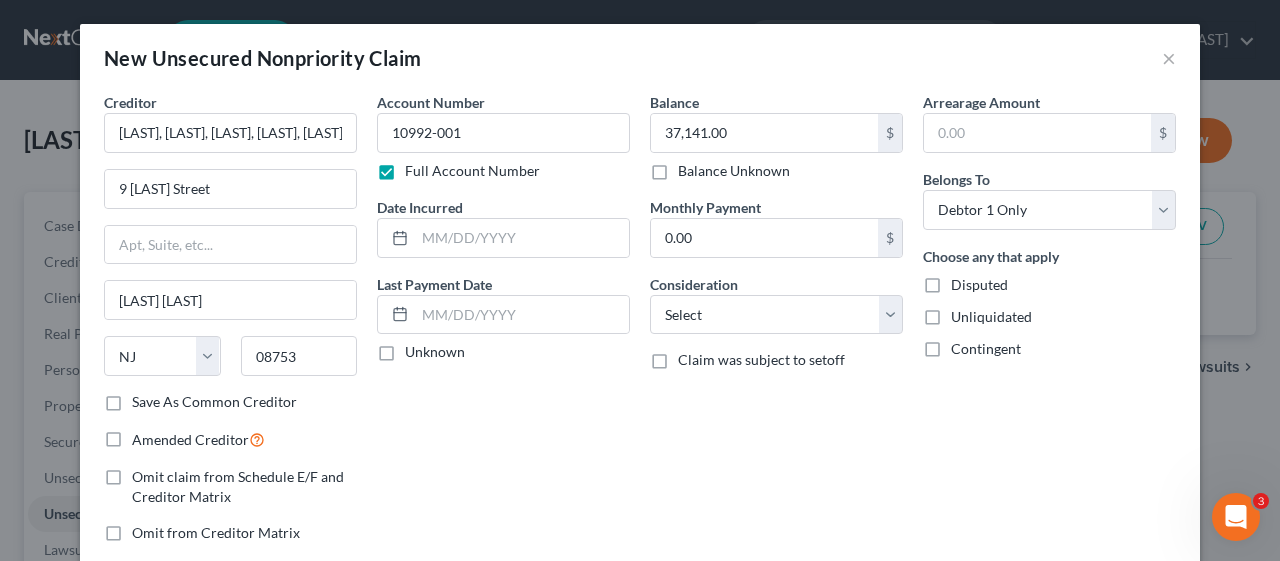 click on "Balance
37,141.00 $
Balance Unknown
Balance Undetermined
37,141.00 $
Balance Unknown
Monthly Payment 0.00 $ Consideration Select Cable / Satellite Services Collection Agency Credit Card Debt Debt Counseling / Attorneys Deficiency Balance Domestic Support Obligations Home / Car Repairs Income Taxes Judgment Liens Medical Services Monies Loaned / Advanced Mortgage Obligation From Divorce Or Separation Obligation To Pensions Other Overdrawn Bank Account Promised To Help Pay Creditors Student Loans Suppliers And Vendors Telephone / Internet Services Utility Services Claim was subject to setoff" at bounding box center [776, 325] 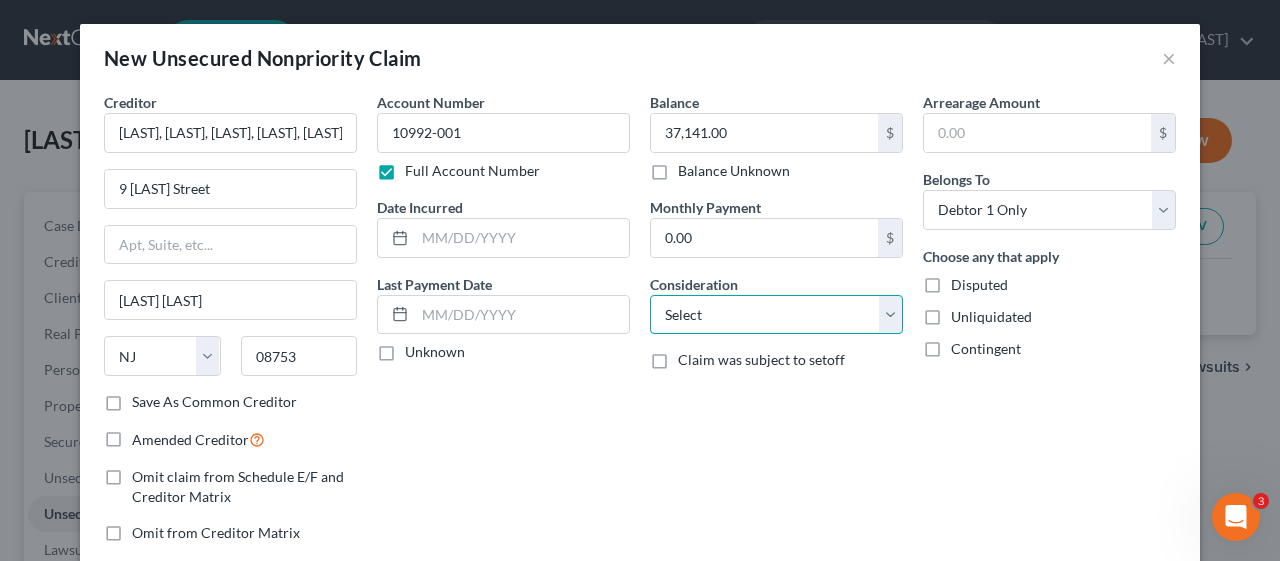 click on "Select Cable / Satellite Services Collection Agency Credit Card Debt Debt Counseling / Attorneys Deficiency Balance Domestic Support Obligations Home / Car Repairs Income Taxes Judgment Liens Medical Services Monies Loaned / Advanced Mortgage Obligation From Divorce Or Separation Obligation To Pensions Other Overdrawn Bank Account Promised To Help Pay Creditors Student Loans Suppliers And Vendors Telephone / Internet Services Utility Services" at bounding box center [776, 315] 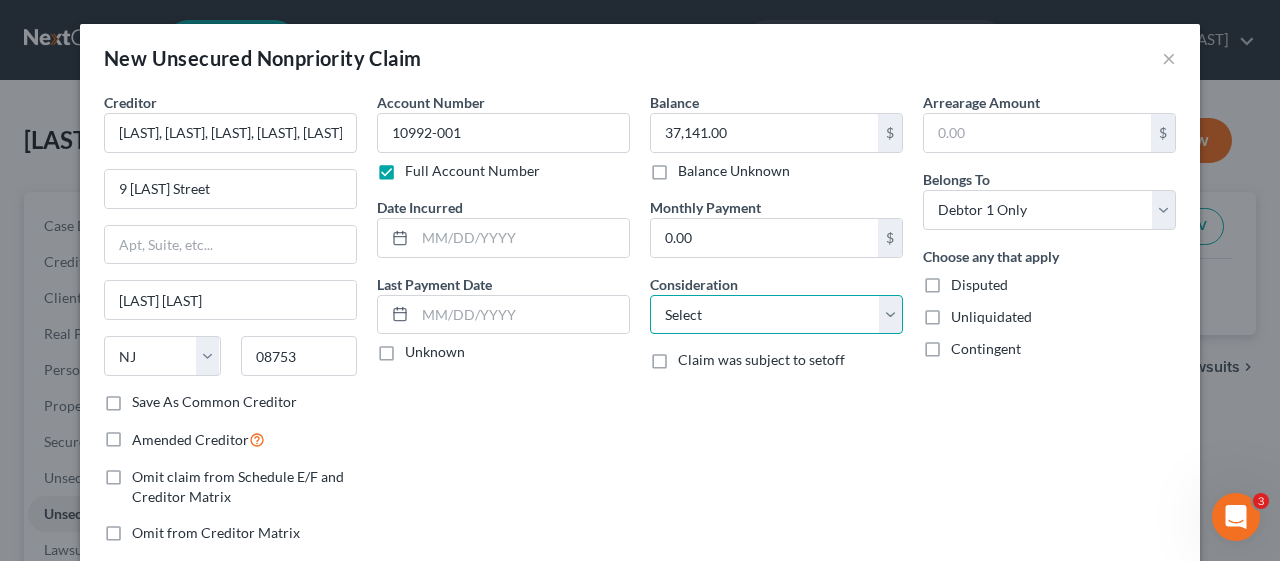 select on "14" 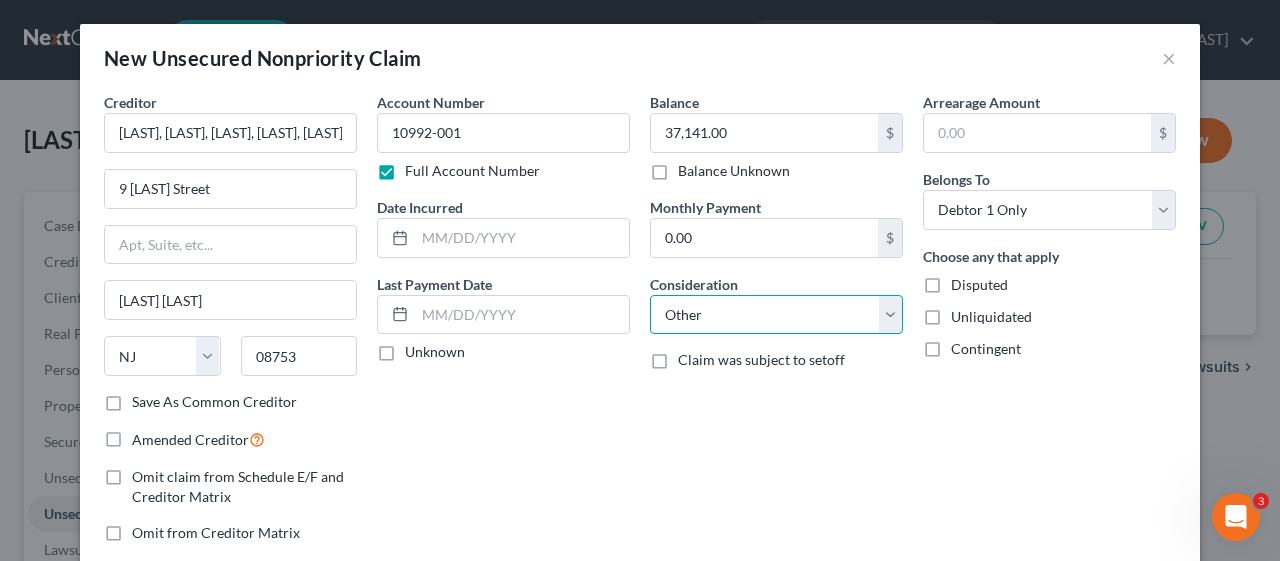 click on "Select Cable / Satellite Services Collection Agency Credit Card Debt Debt Counseling / Attorneys Deficiency Balance Domestic Support Obligations Home / Car Repairs Income Taxes Judgment Liens Medical Services Monies Loaned / Advanced Mortgage Obligation From Divorce Or Separation Obligation To Pensions Other Overdrawn Bank Account Promised To Help Pay Creditors Student Loans Suppliers And Vendors Telephone / Internet Services Utility Services" at bounding box center (776, 315) 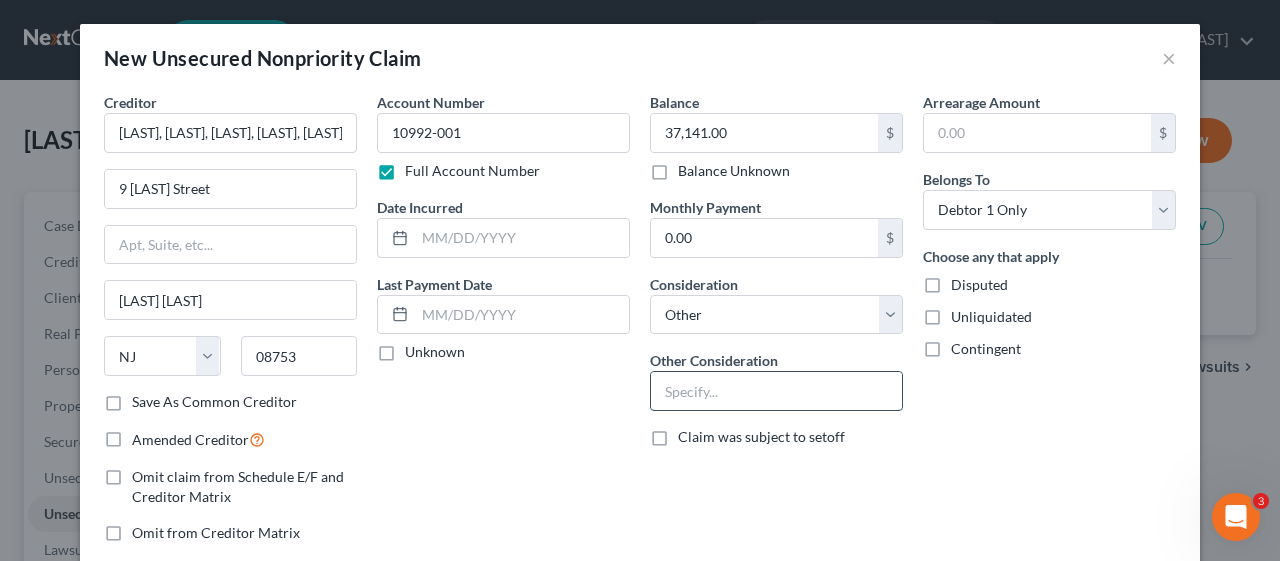 click at bounding box center [776, 391] 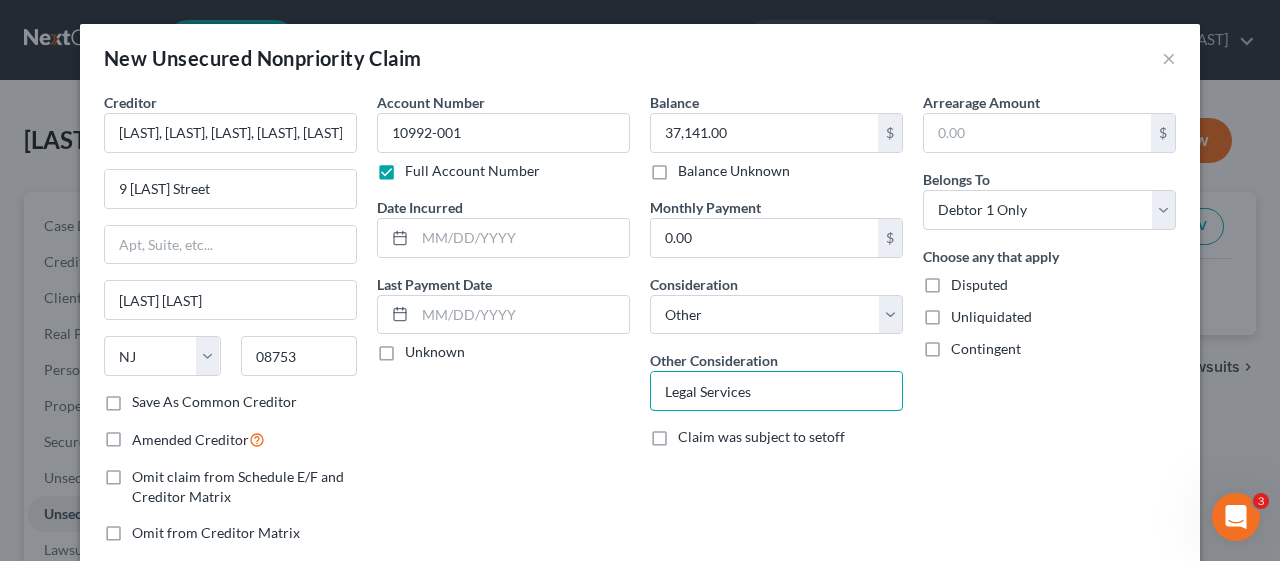 type on "Legal Services" 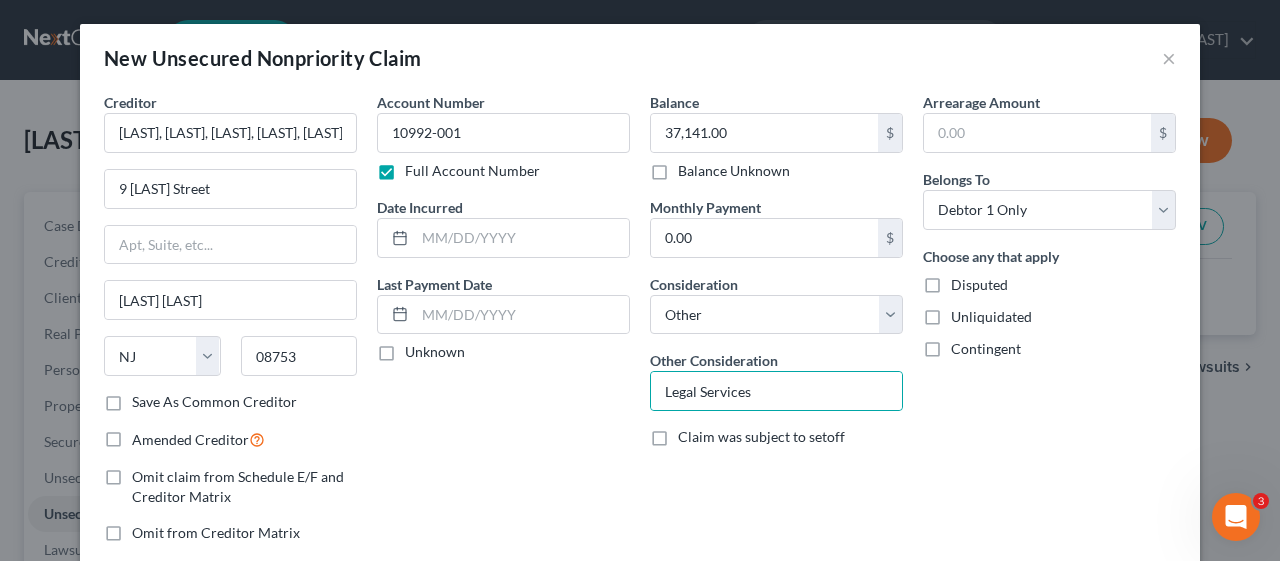 click on "Arrearage Amount $
Belongs To
*
Select Debtor 1 Only Debtor 2 Only Debtor 1 And Debtor 2 Only At Least One Of The Debtors And Another Community Property Choose any that apply Disputed Unliquidated Contingent" at bounding box center (1049, 325) 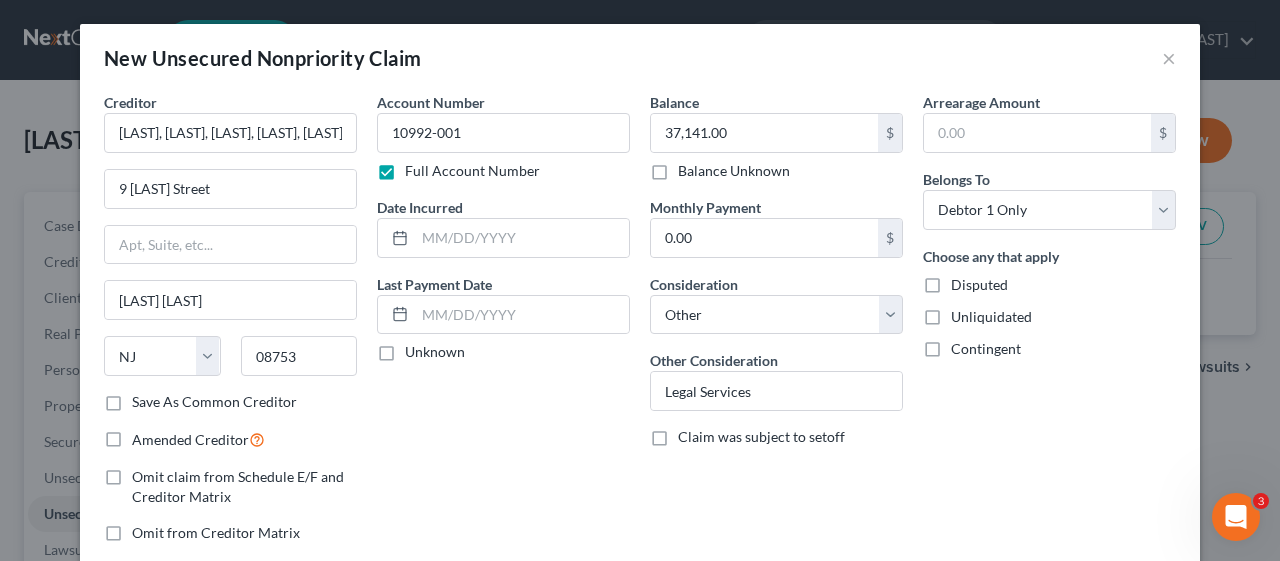 click on "Disputed" at bounding box center [979, 285] 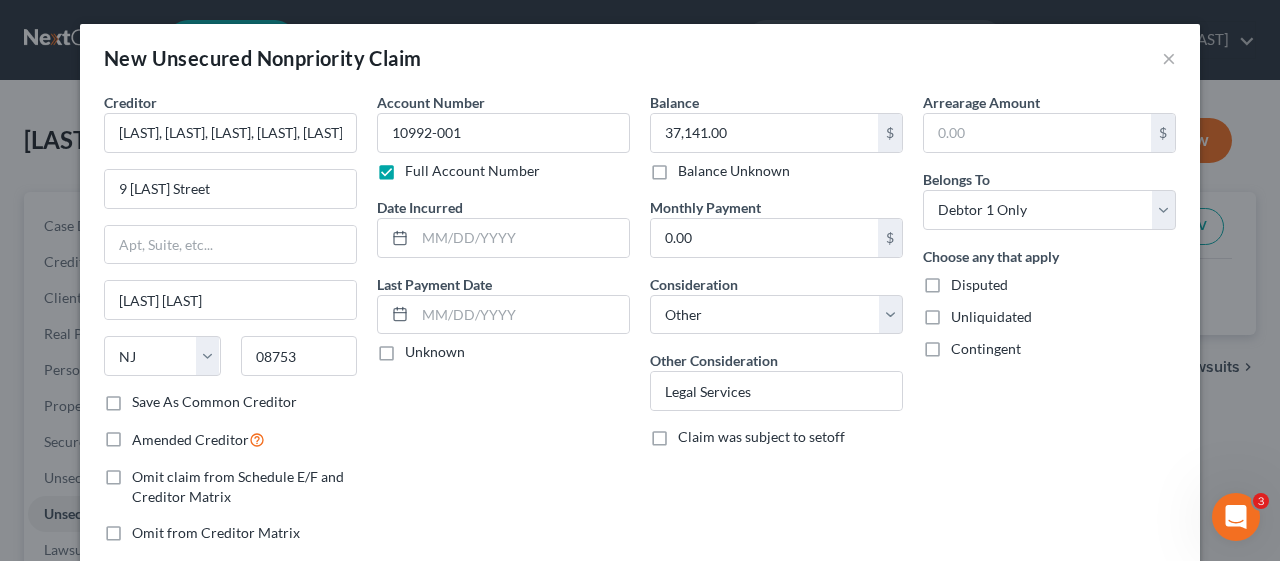 click on "Disputed" at bounding box center (965, 281) 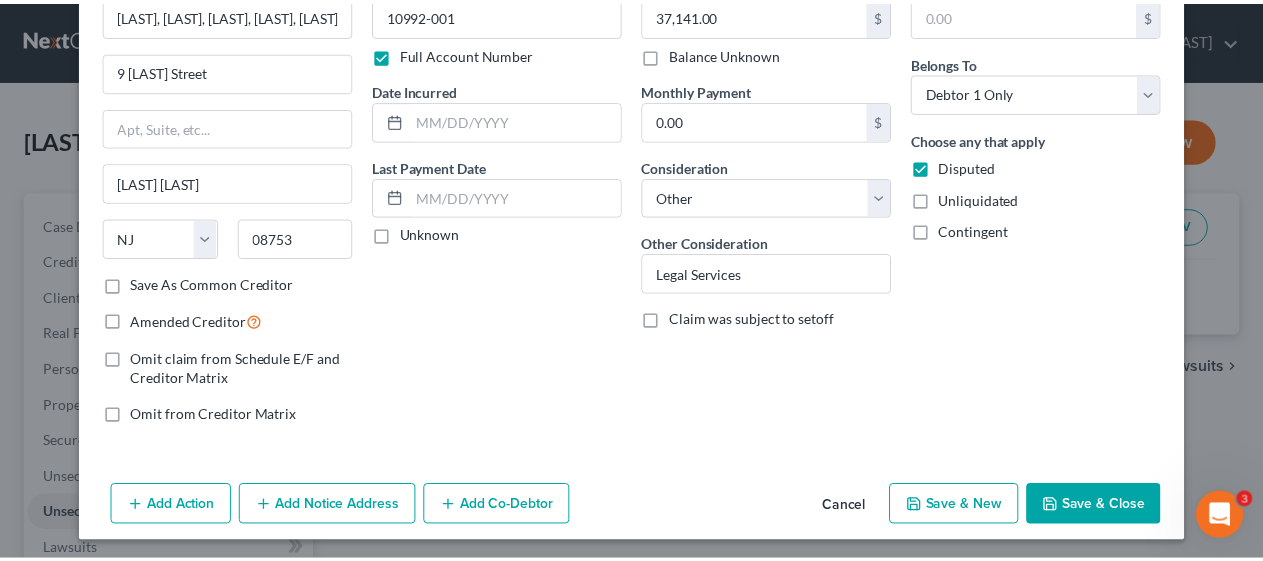scroll, scrollTop: 120, scrollLeft: 0, axis: vertical 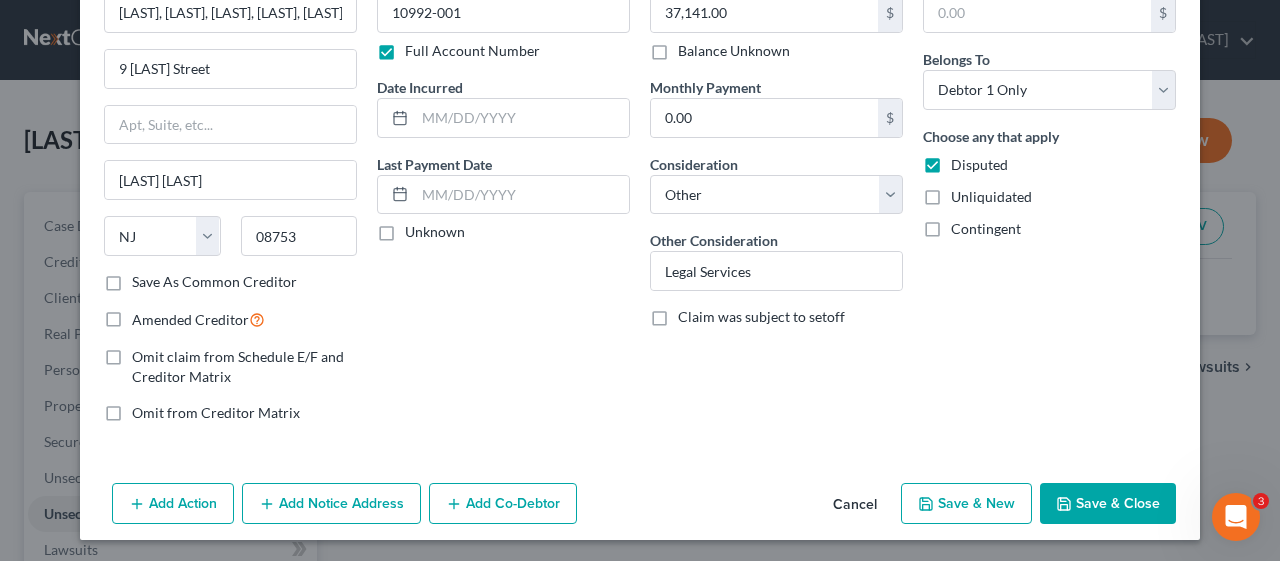click on "Amended Creditor" at bounding box center [198, 319] 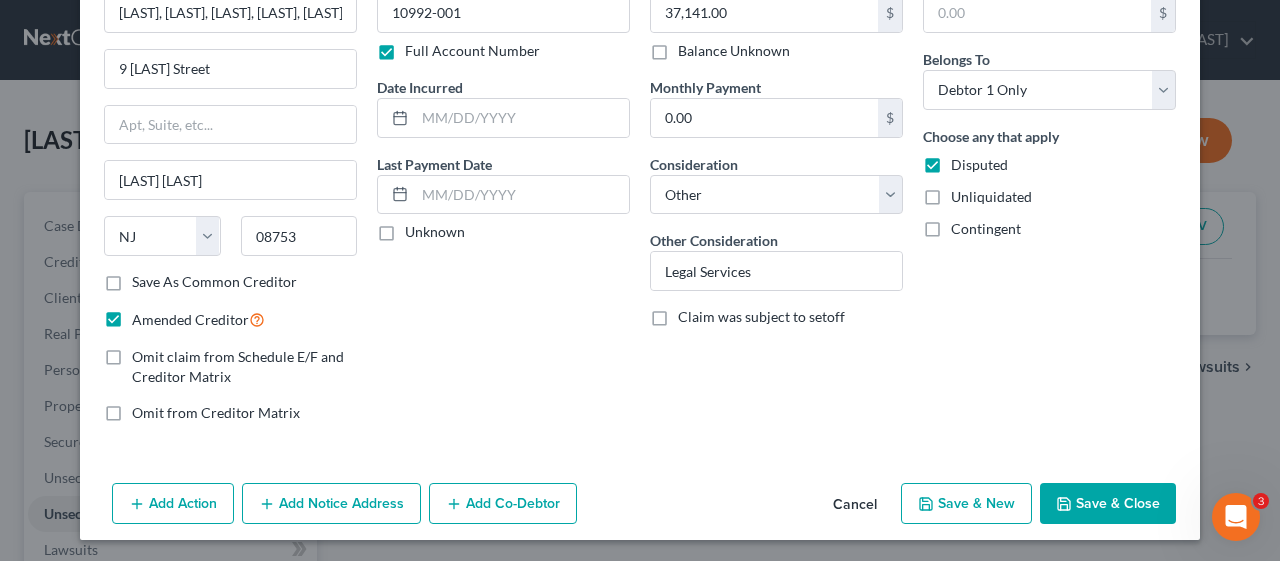 click on "Amended Creditor" at bounding box center [198, 319] 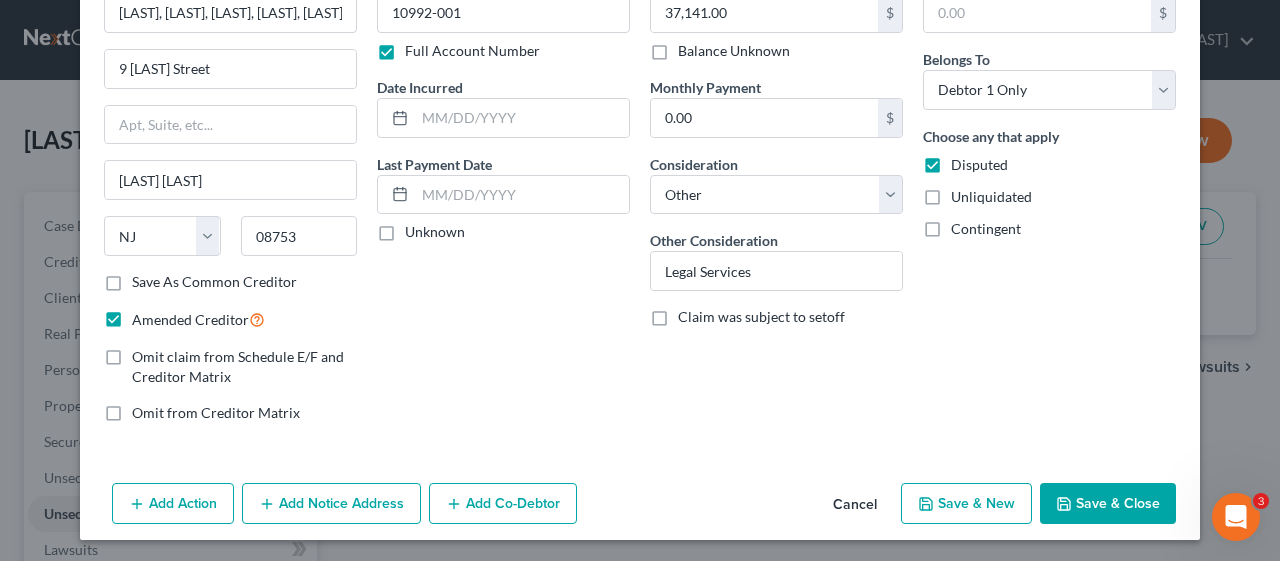 click on "Amended Creditor" at bounding box center (146, 314) 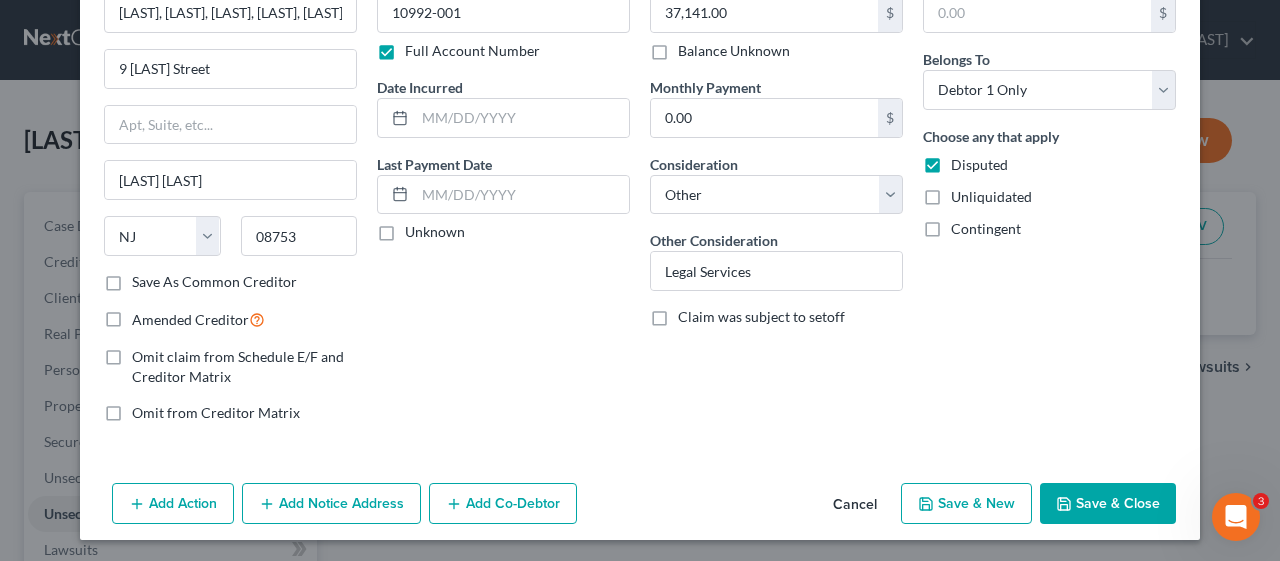 click on "Amended Creditor" at bounding box center (198, 319) 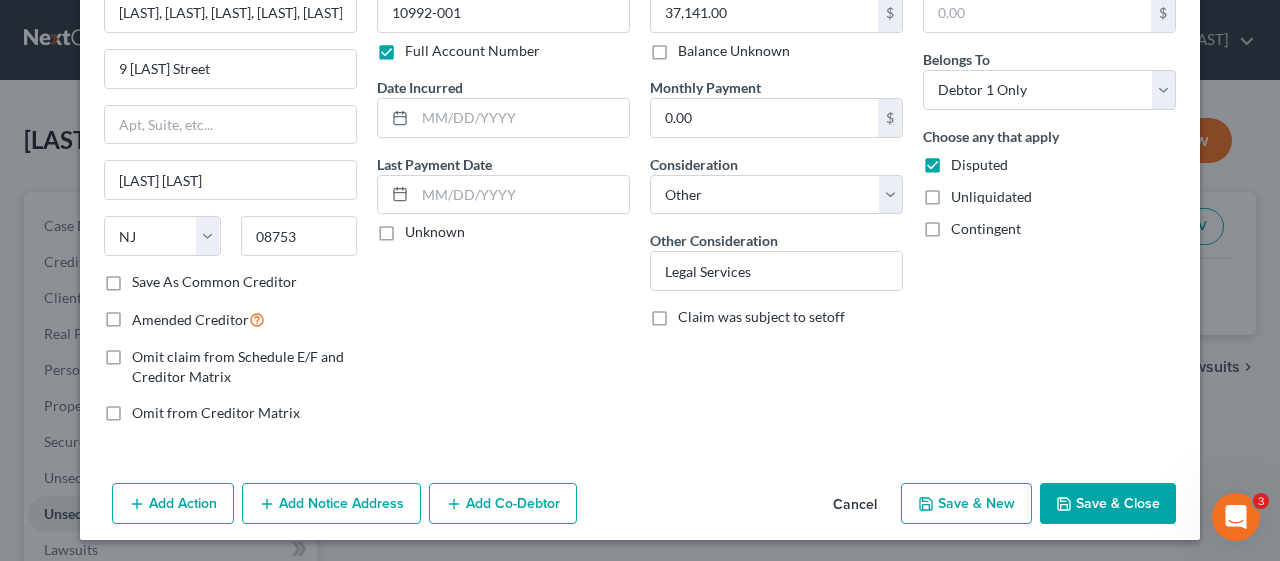 click on "Amended Creditor" at bounding box center (146, 314) 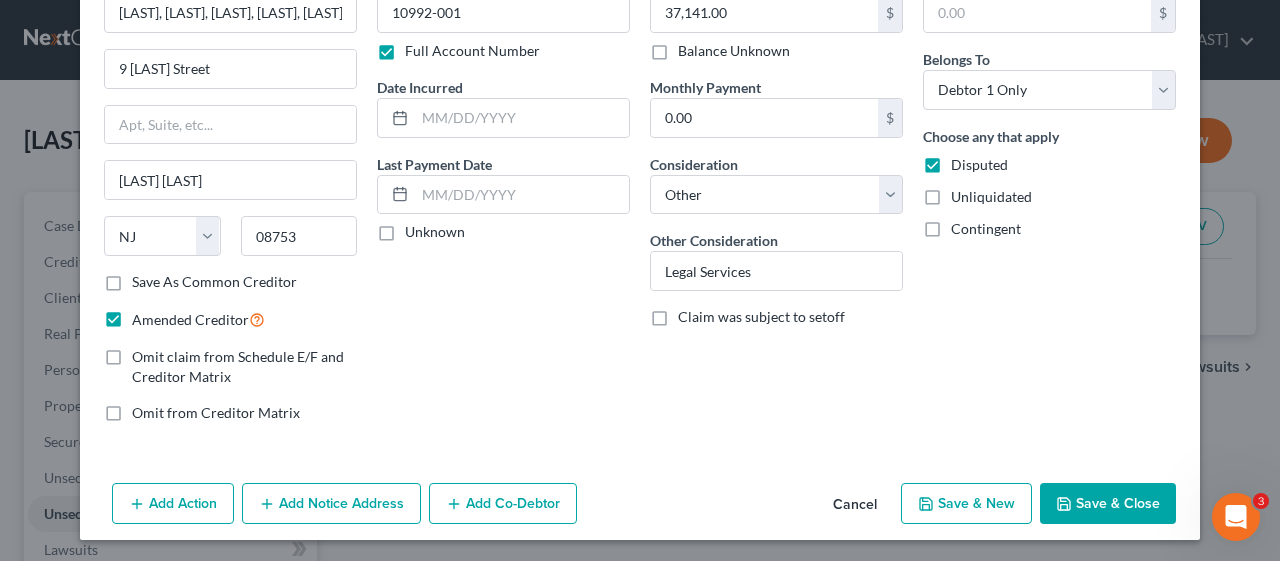 click on "Save & Close" at bounding box center [1108, 504] 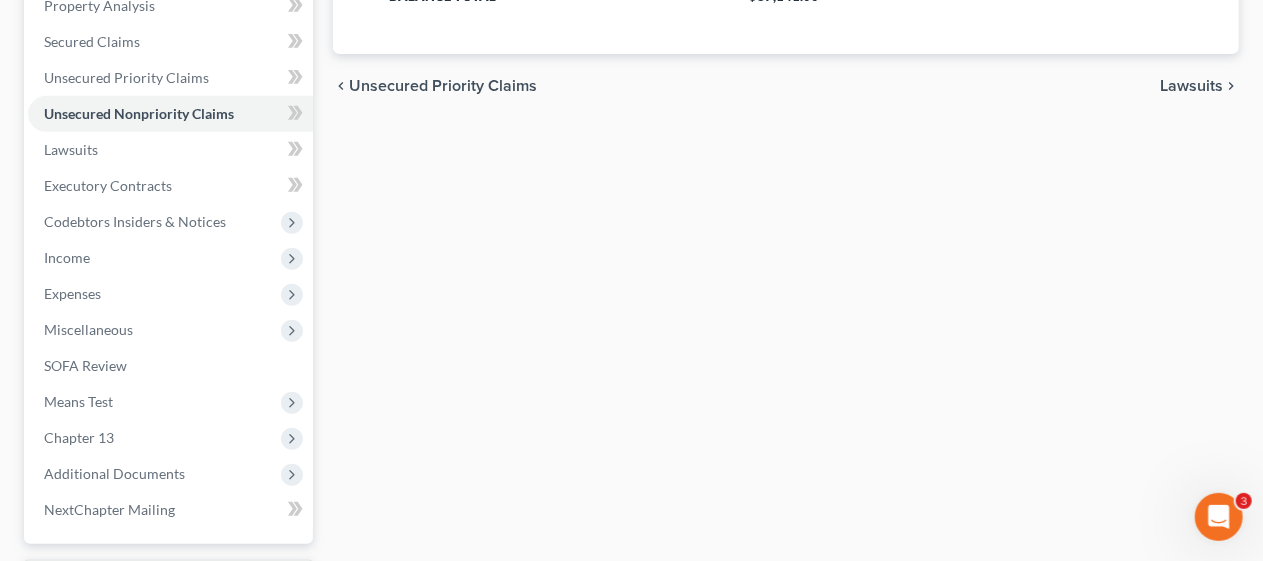 scroll, scrollTop: 571, scrollLeft: 0, axis: vertical 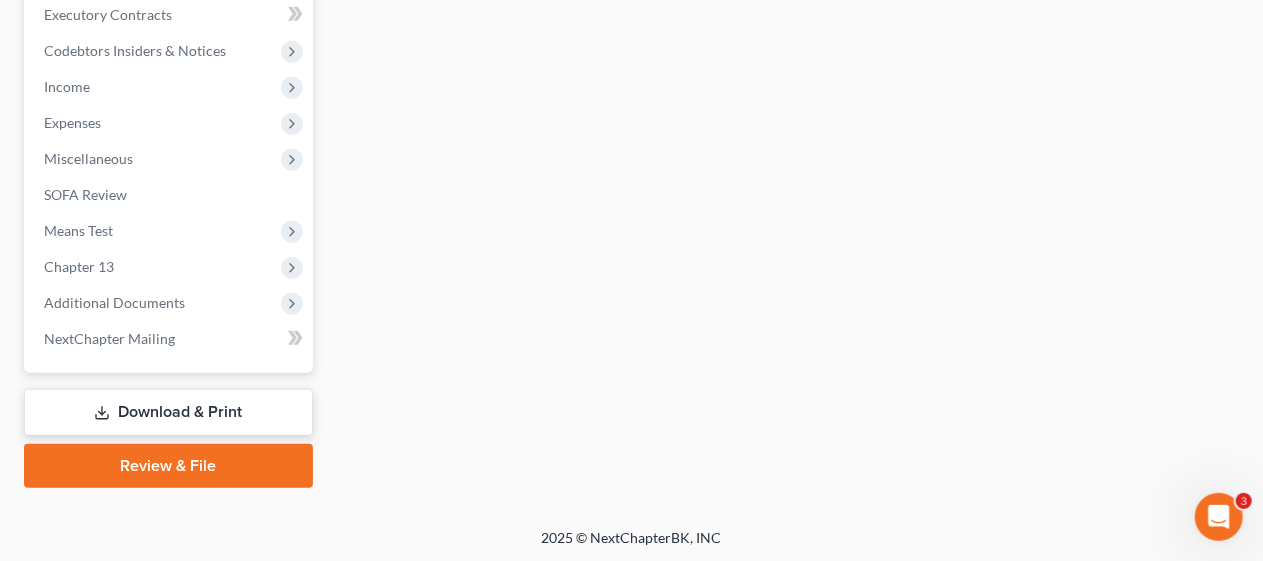 click on "Download & Print" at bounding box center (168, 412) 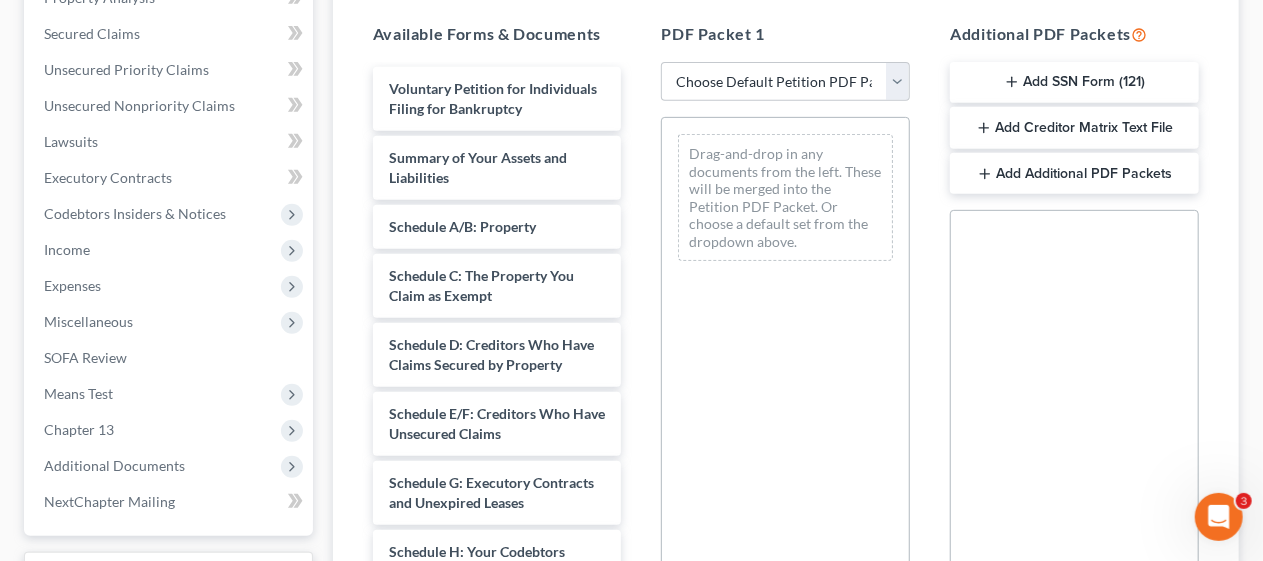 scroll, scrollTop: 300, scrollLeft: 0, axis: vertical 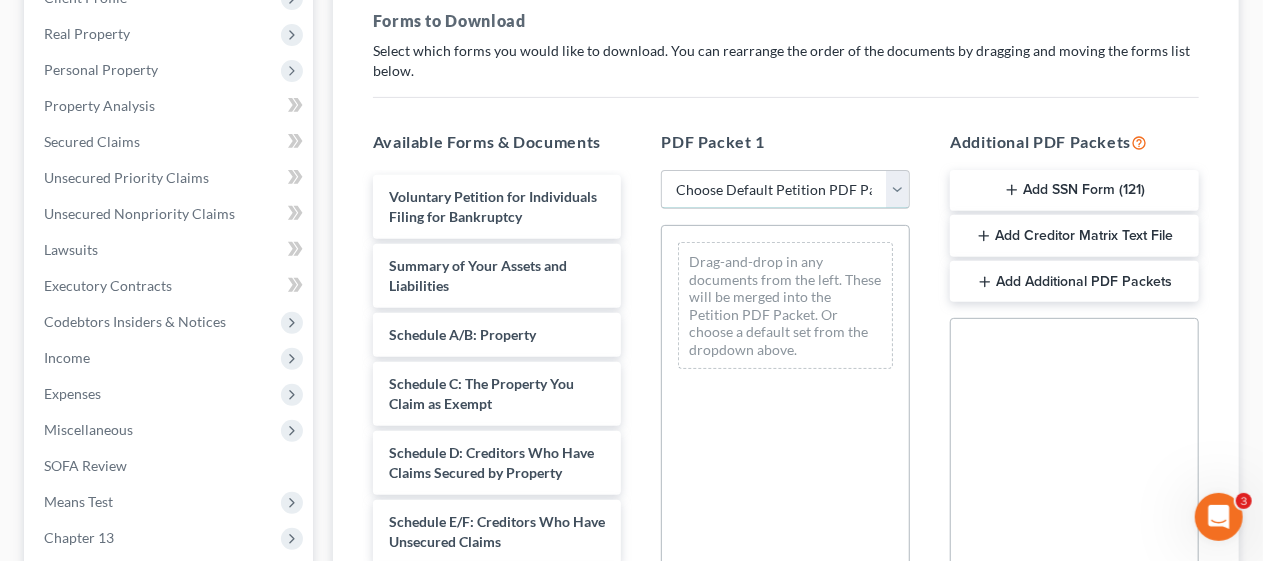 click on "Choose Default Petition PDF Packet Complete Bankruptcy Petition (all forms and schedules) Emergency Filing Forms (Petition and Creditor List Only) Amended Forms Signature Pages Only Supplemental Post Petition (Sch. I & J) Supplemental Post Petition (Sch. I) Supplemental Post Petition (Sch. J) Amended Schedules E/F" at bounding box center (785, 190) 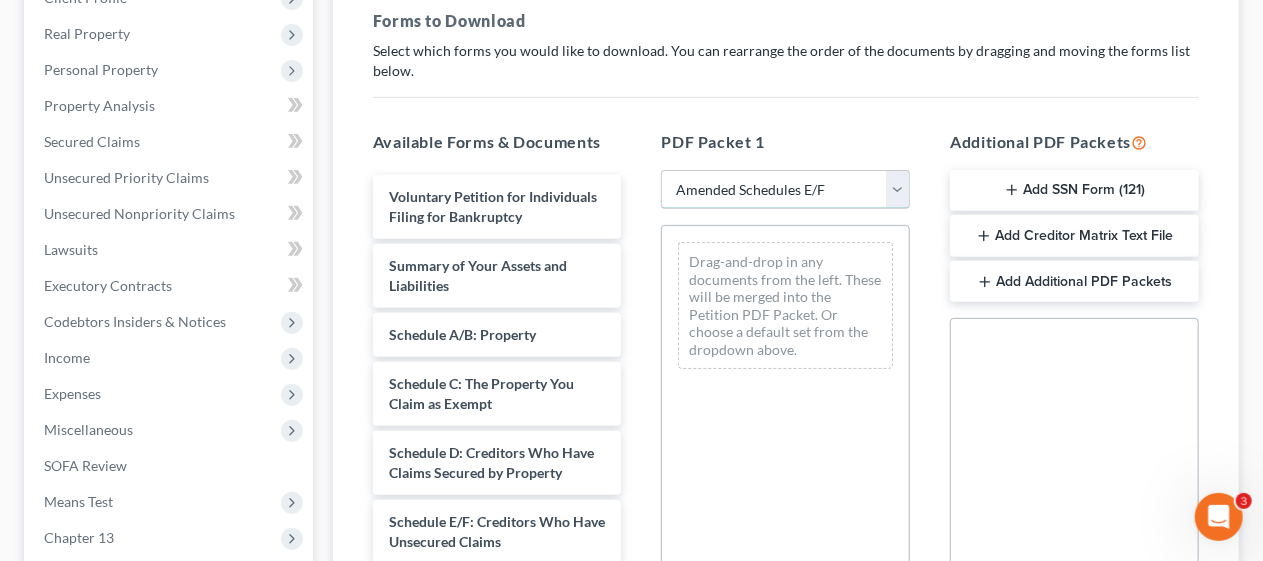 click on "Choose Default Petition PDF Packet Complete Bankruptcy Petition (all forms and schedules) Emergency Filing Forms (Petition and Creditor List Only) Amended Forms Signature Pages Only Supplemental Post Petition (Sch. I & J) Supplemental Post Petition (Sch. I) Supplemental Post Petition (Sch. J) Amended Schedules E/F" at bounding box center [785, 190] 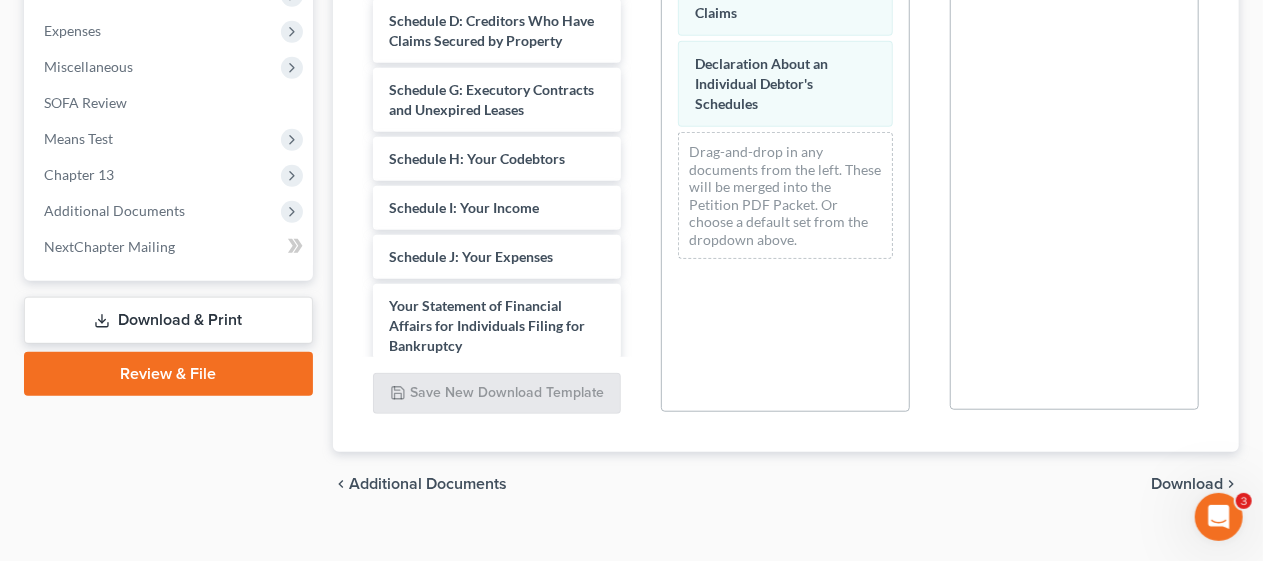scroll, scrollTop: 692, scrollLeft: 0, axis: vertical 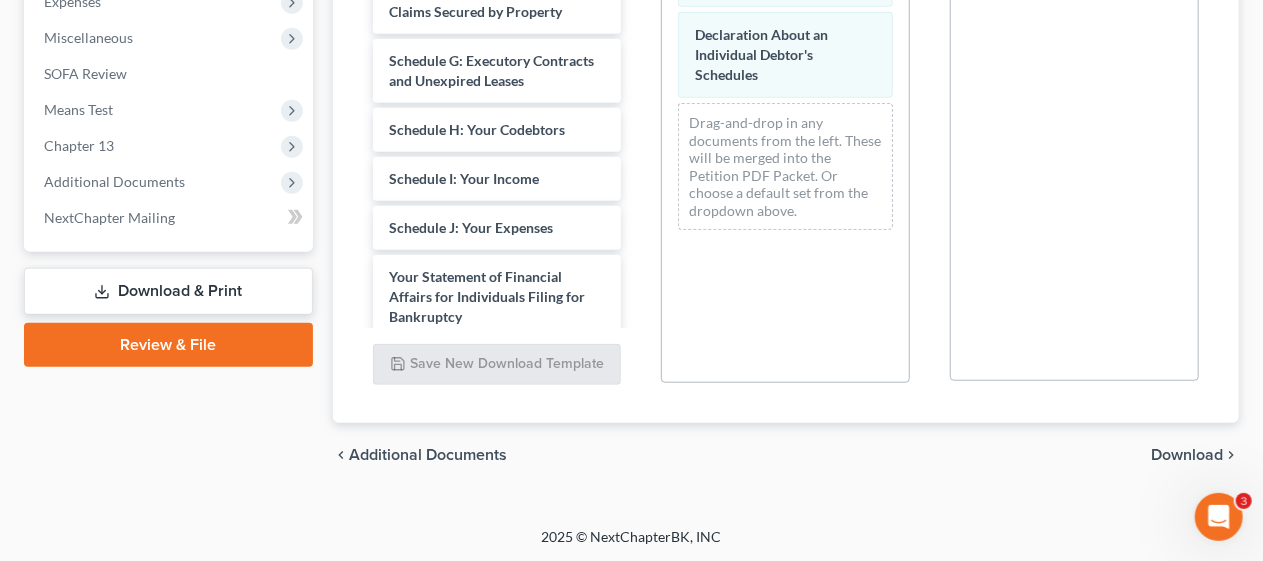 click on "Download" at bounding box center [1187, 455] 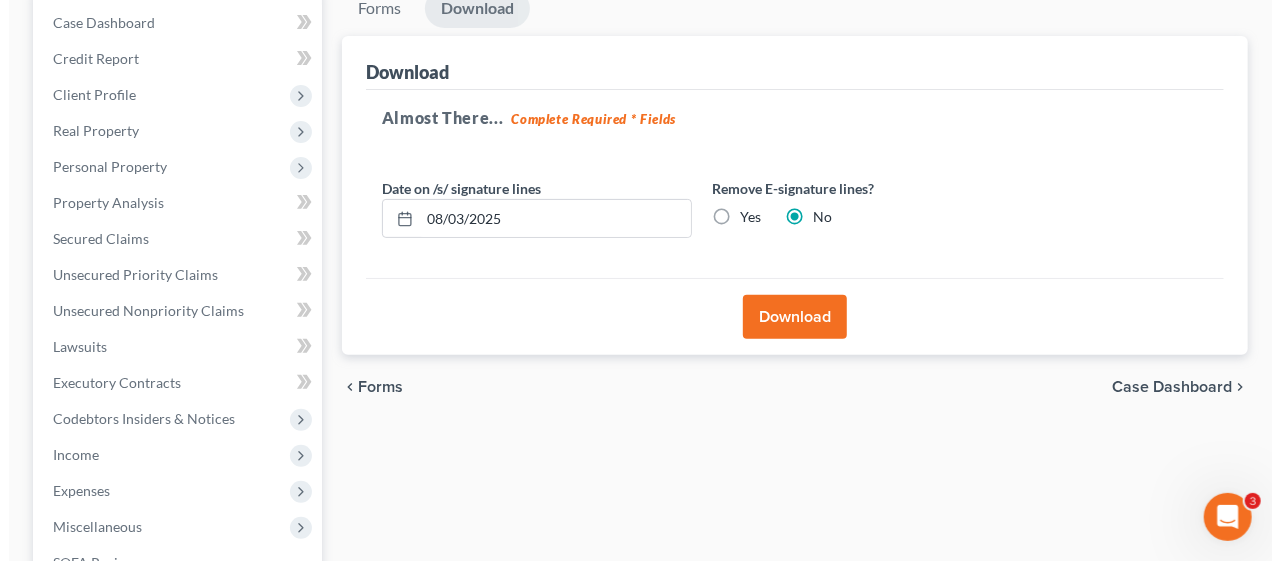 scroll, scrollTop: 71, scrollLeft: 0, axis: vertical 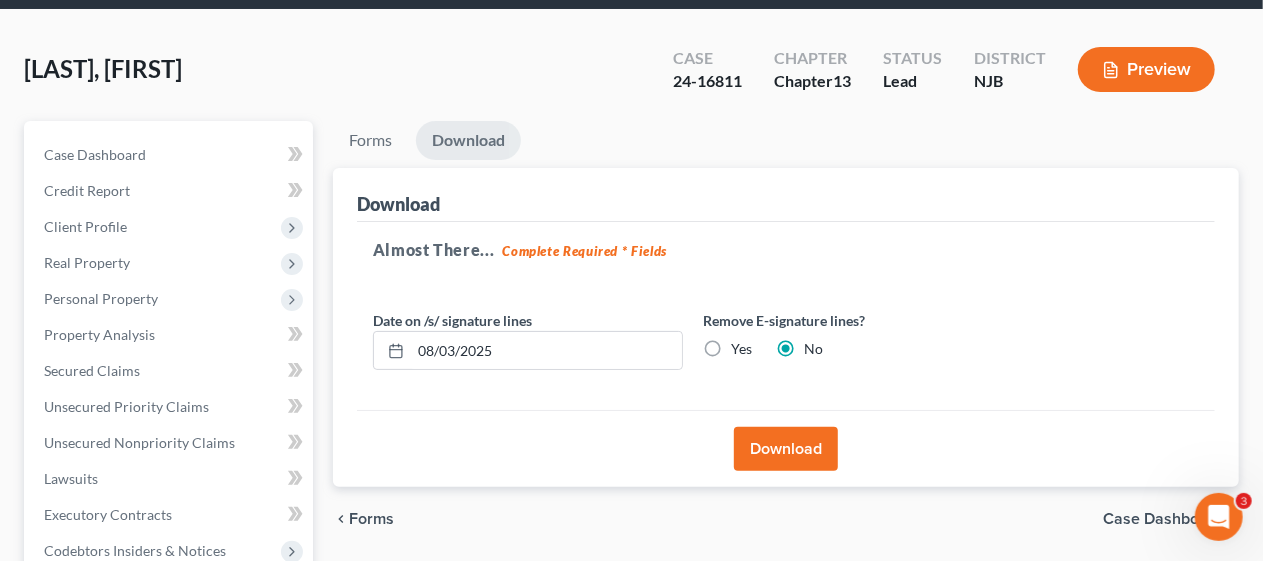click on "Download" at bounding box center (786, 449) 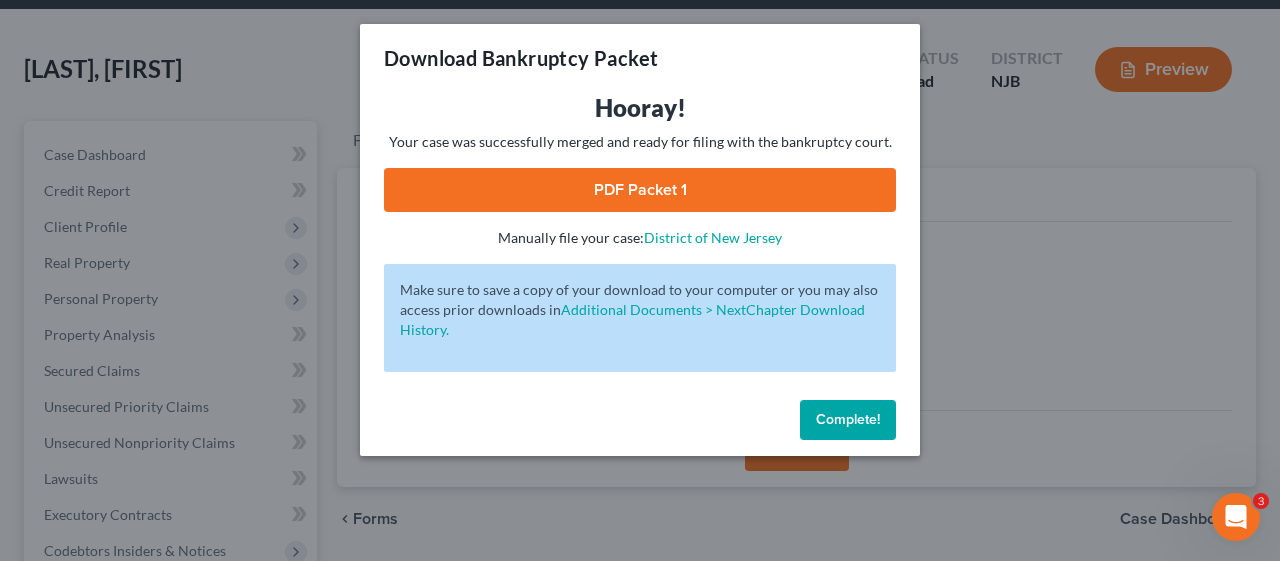 click on "PDF Packet 1" at bounding box center (640, 190) 